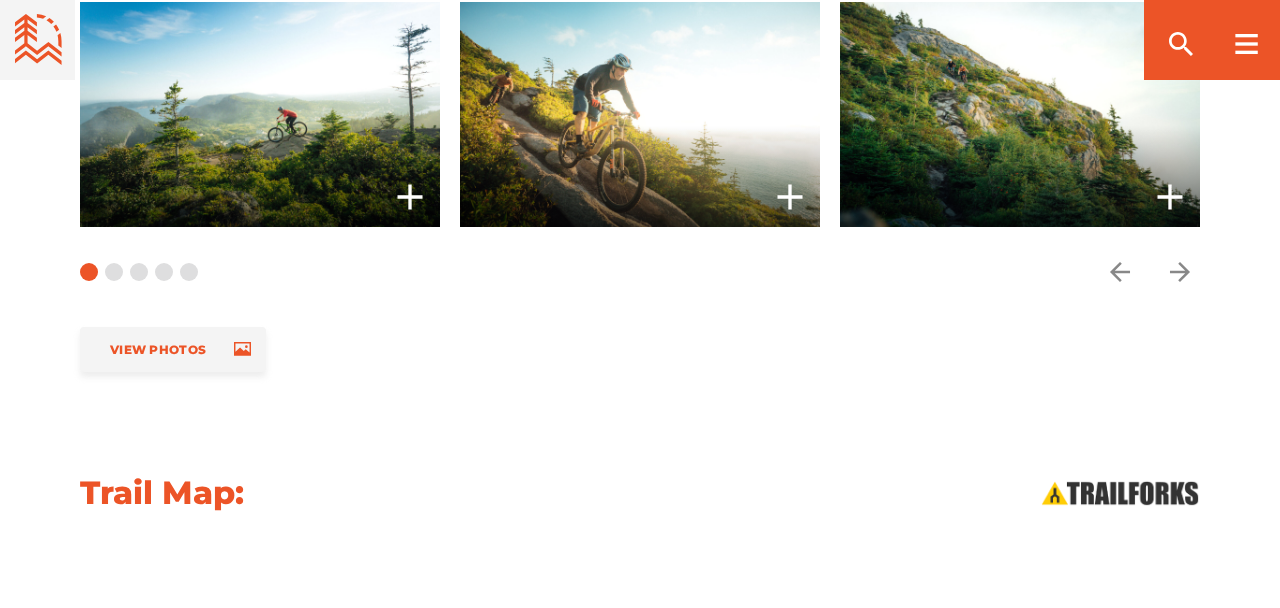 scroll, scrollTop: 1911, scrollLeft: 0, axis: vertical 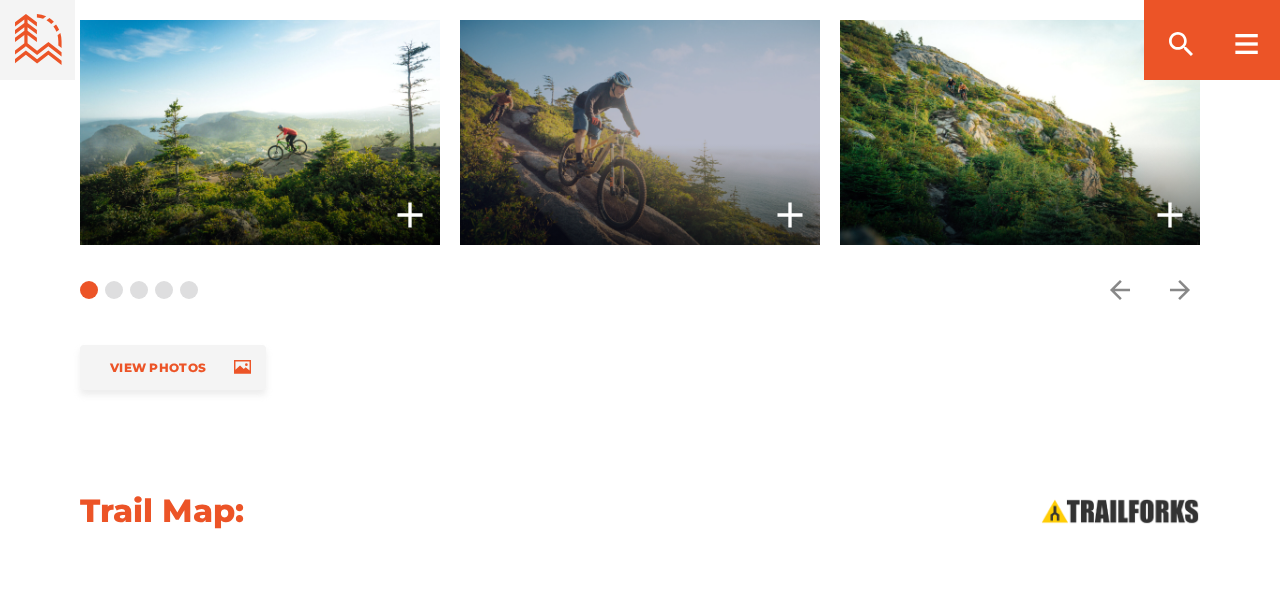 click at bounding box center [640, 132] 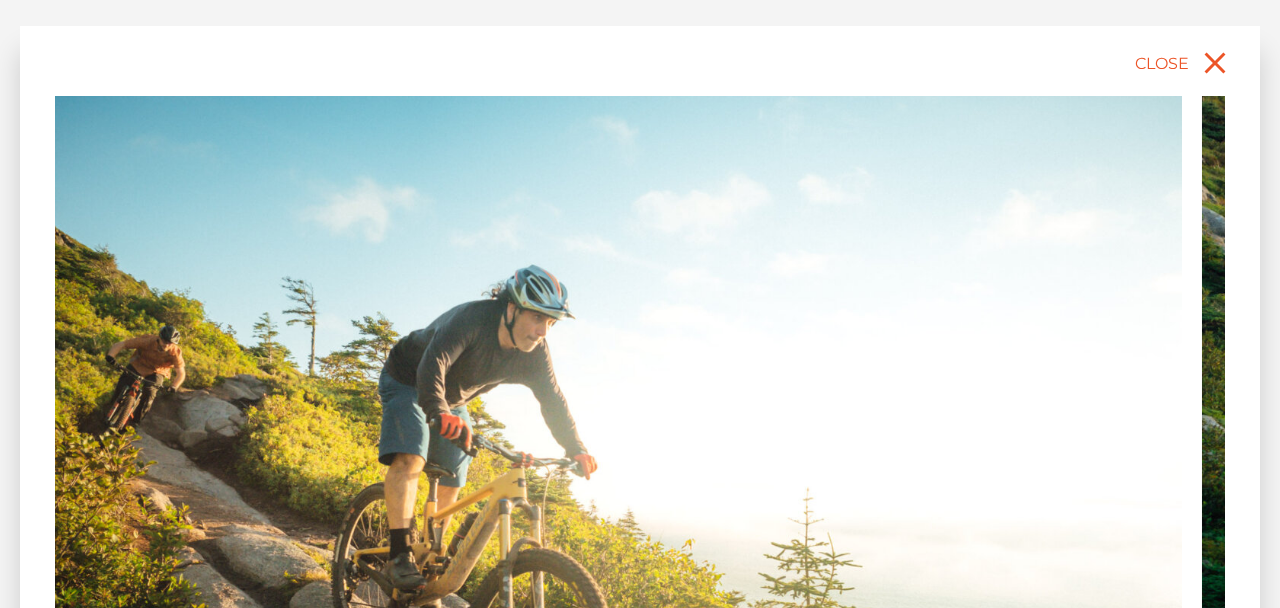 drag, startPoint x: 436, startPoint y: 308, endPoint x: 389, endPoint y: 127, distance: 187.00267 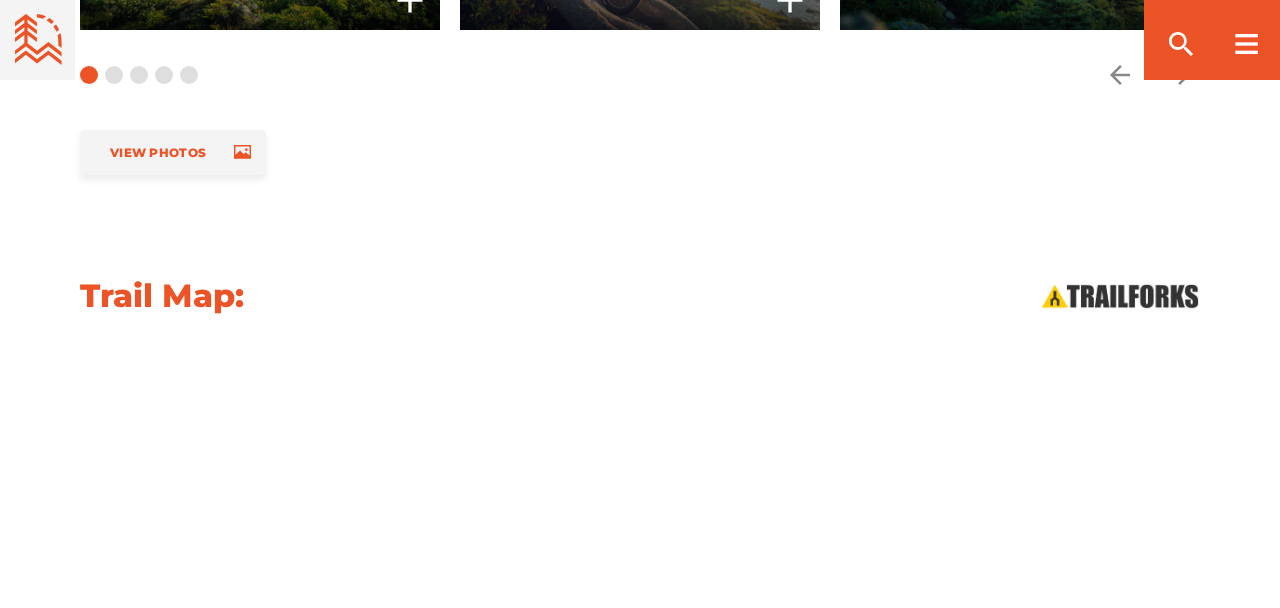 scroll, scrollTop: 2144, scrollLeft: 0, axis: vertical 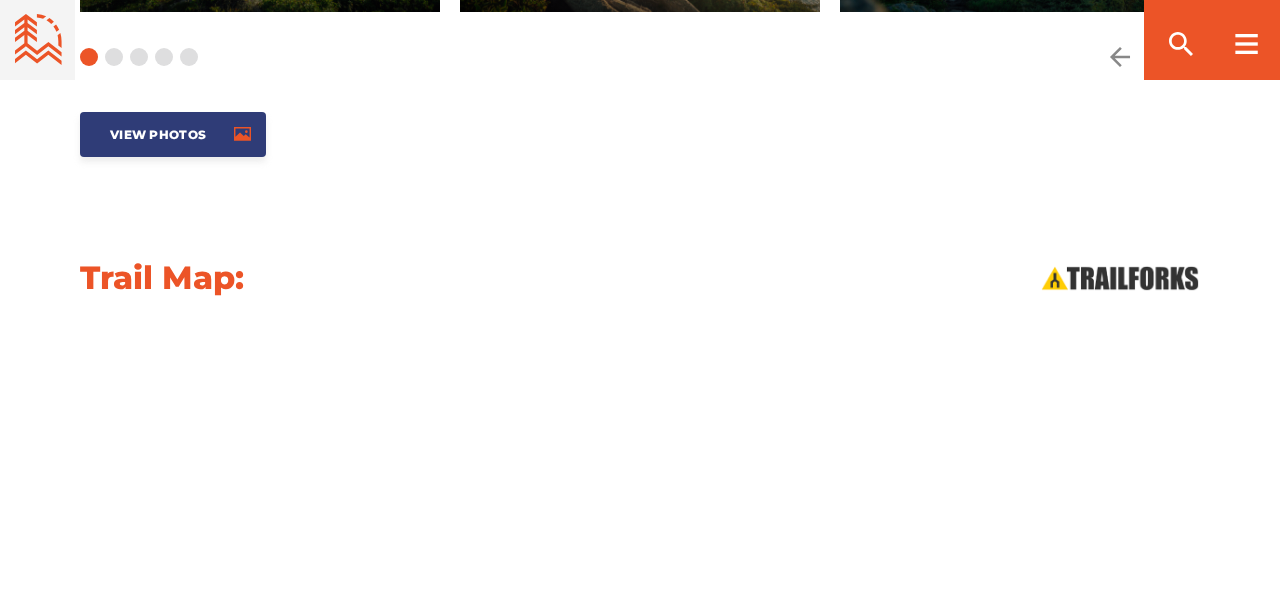 click on "View Photos" at bounding box center [158, 134] 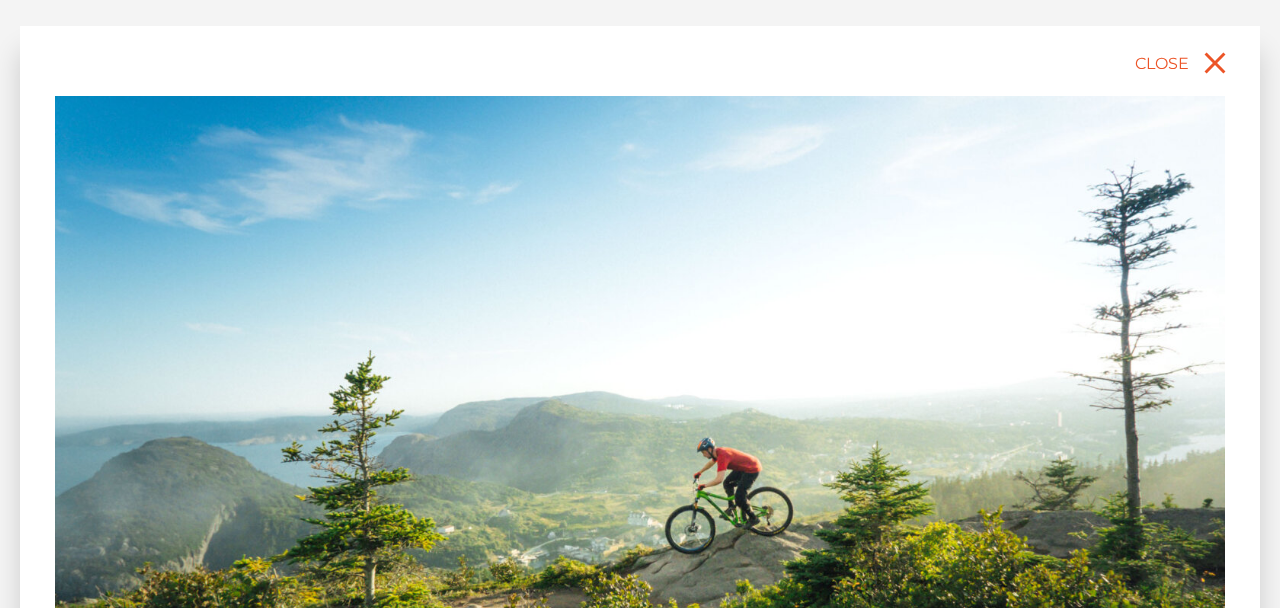 click on "slide  2   of 15
Pippy Park Mountain Bike Trails
East White Hills Oceanside Trail
East White Hills Oceanside Trail
East White Hills Oceanside Trail
East White Hills Oceanside Trail" at bounding box center (640, 466) 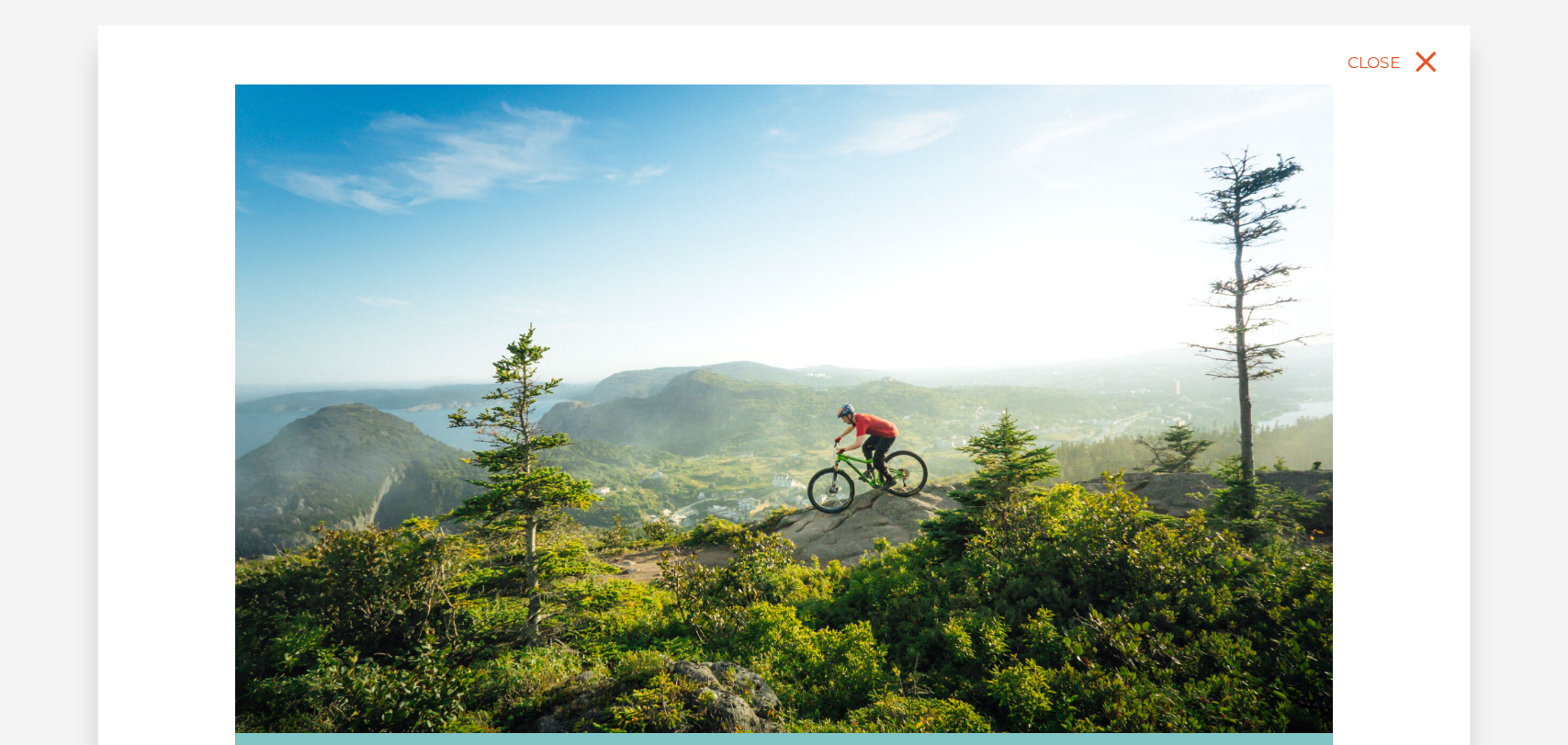 scroll, scrollTop: 2052, scrollLeft: 0, axis: vertical 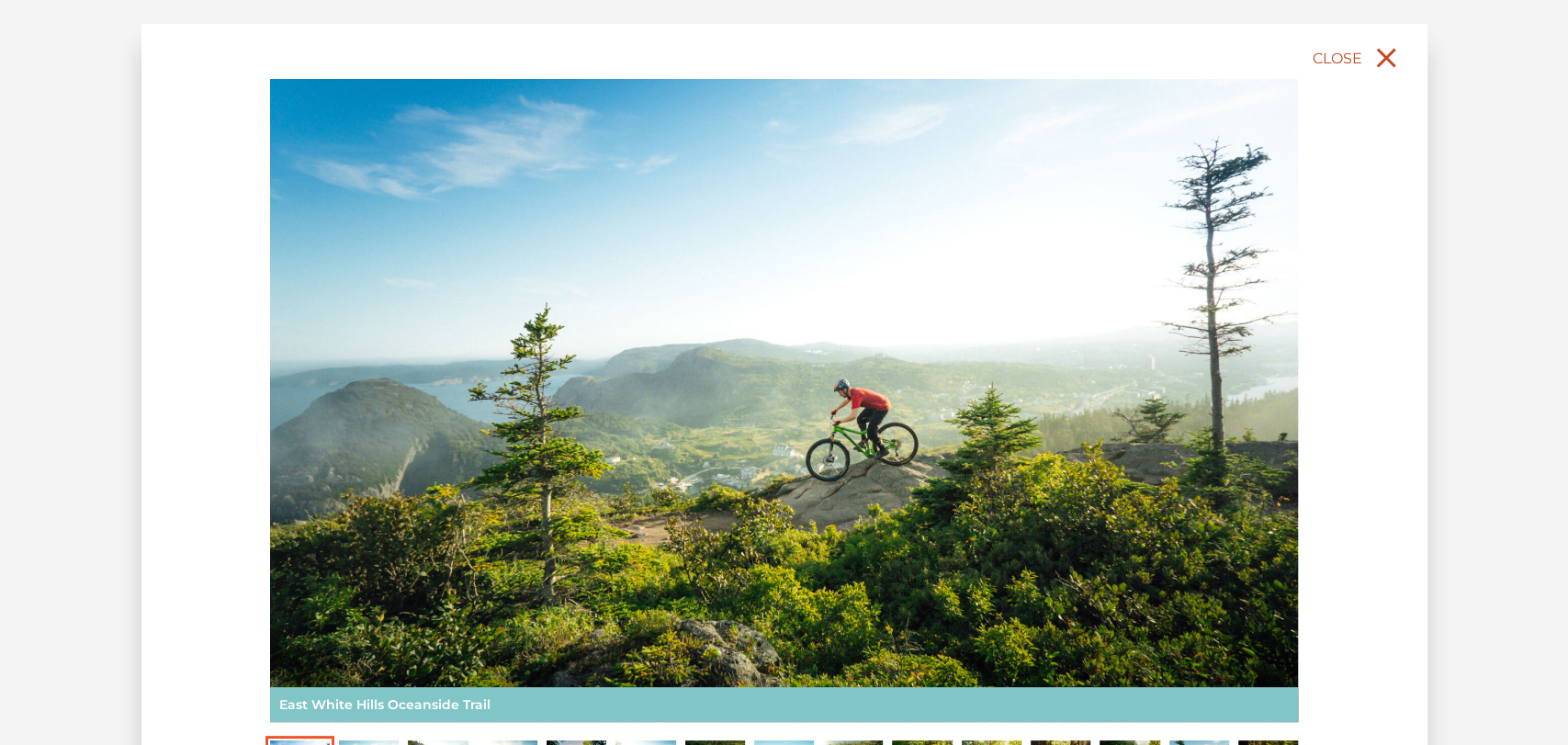 click 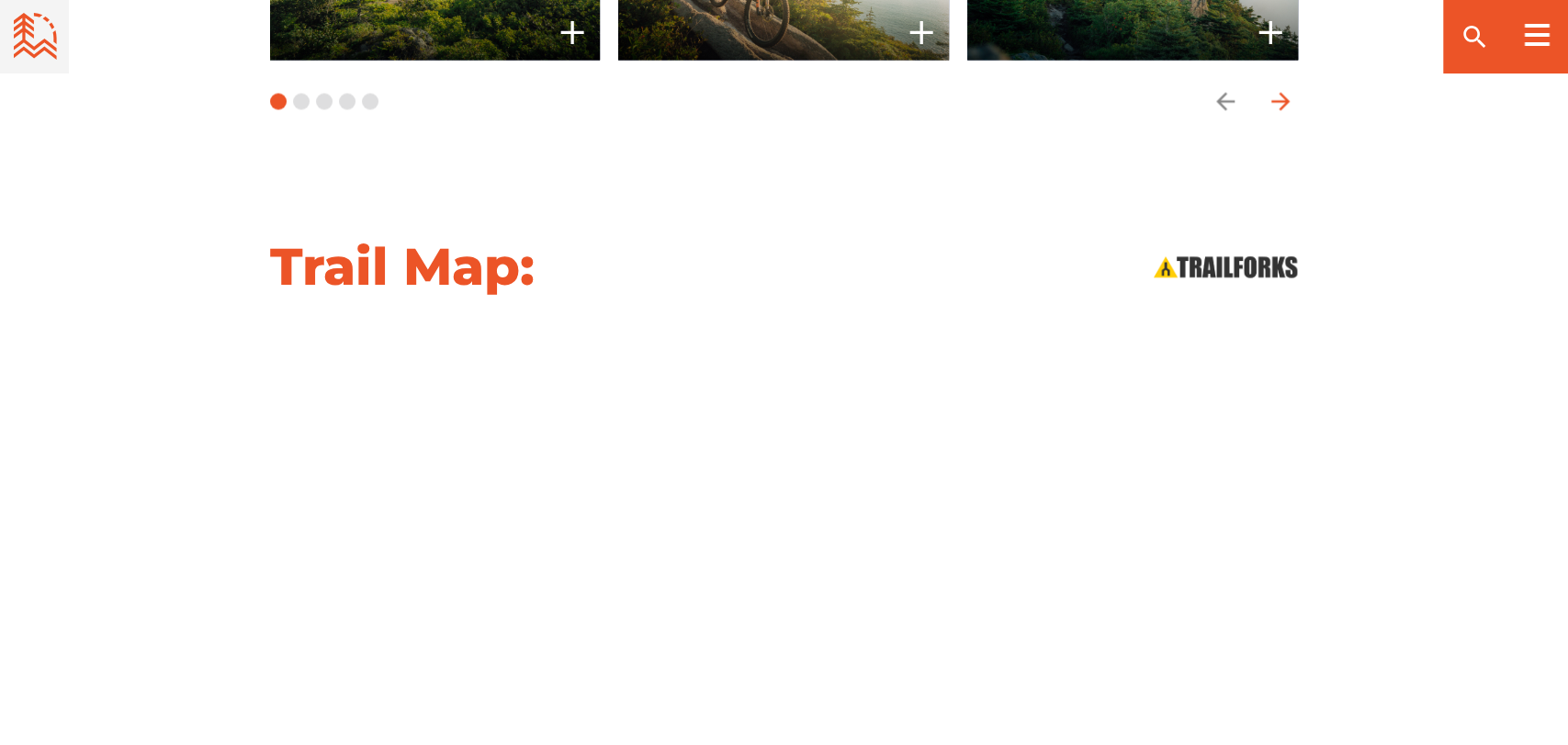 click 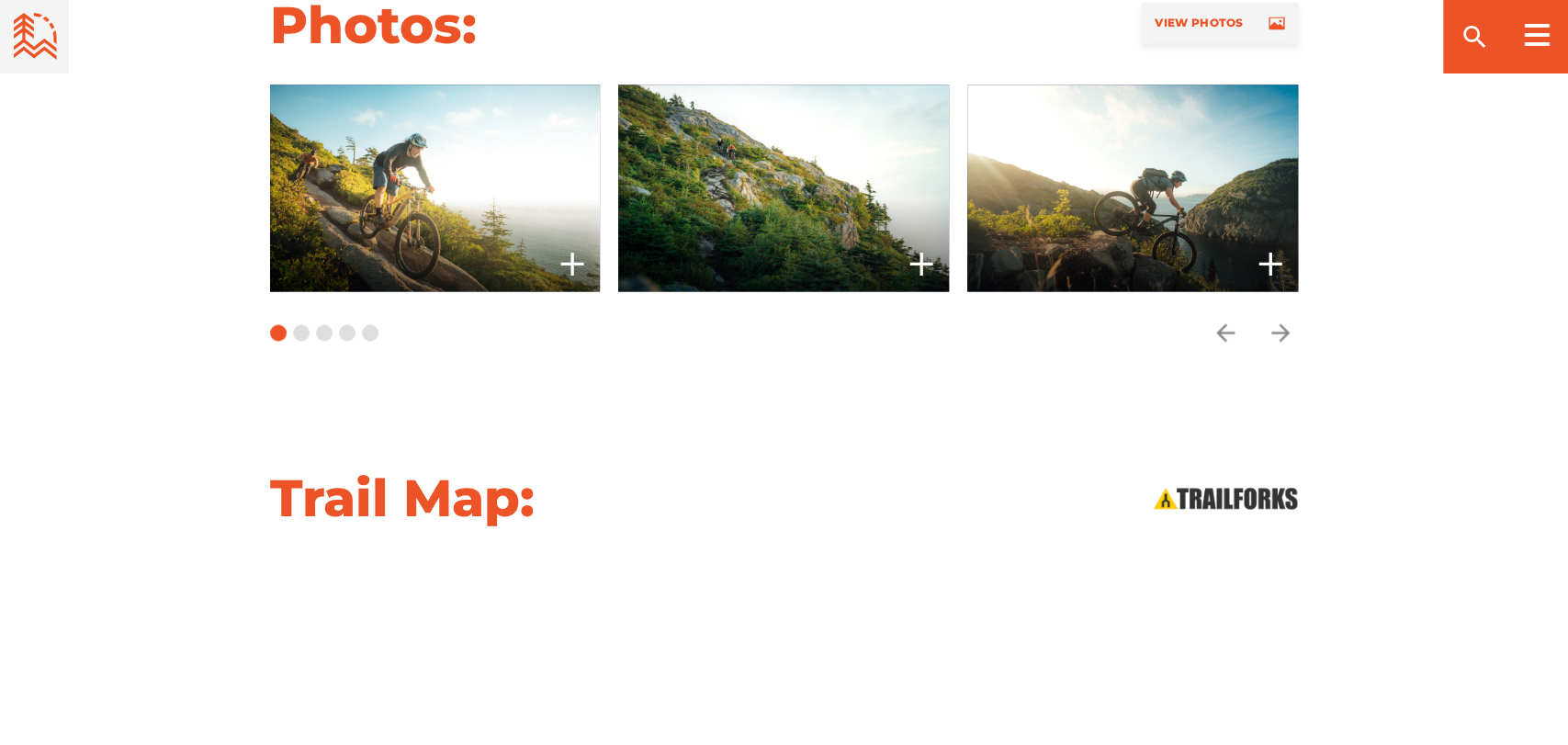 scroll, scrollTop: 1800, scrollLeft: 0, axis: vertical 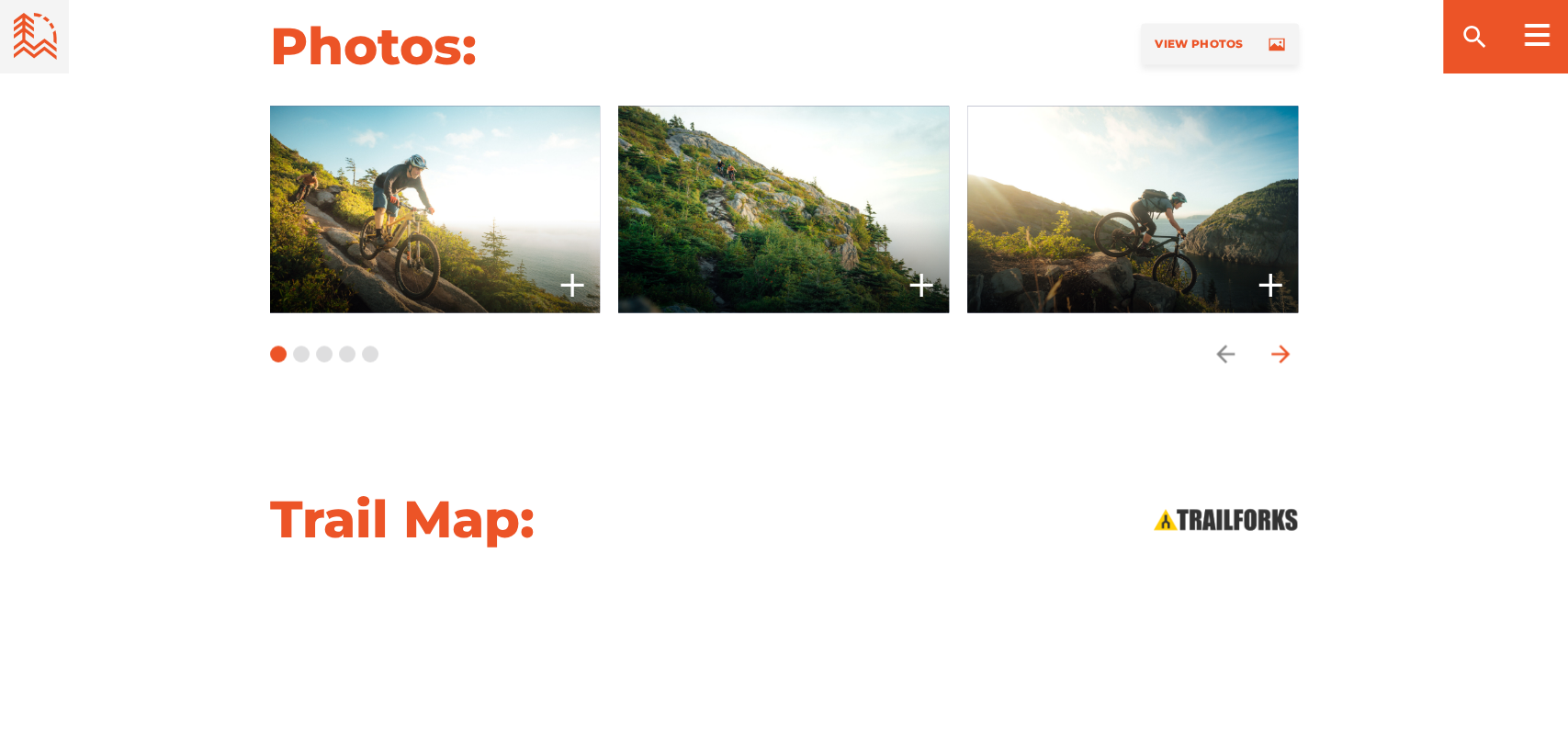 click 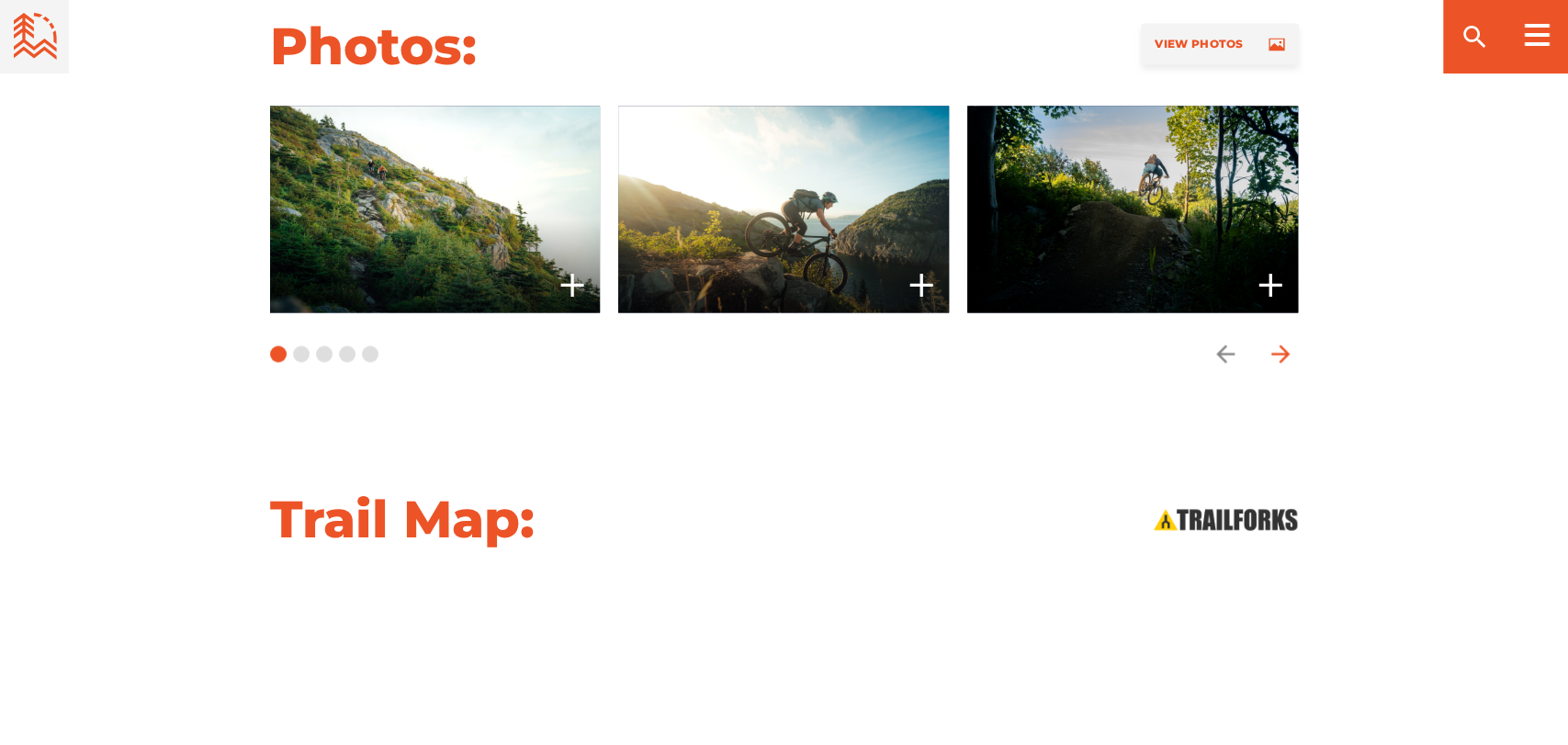 click 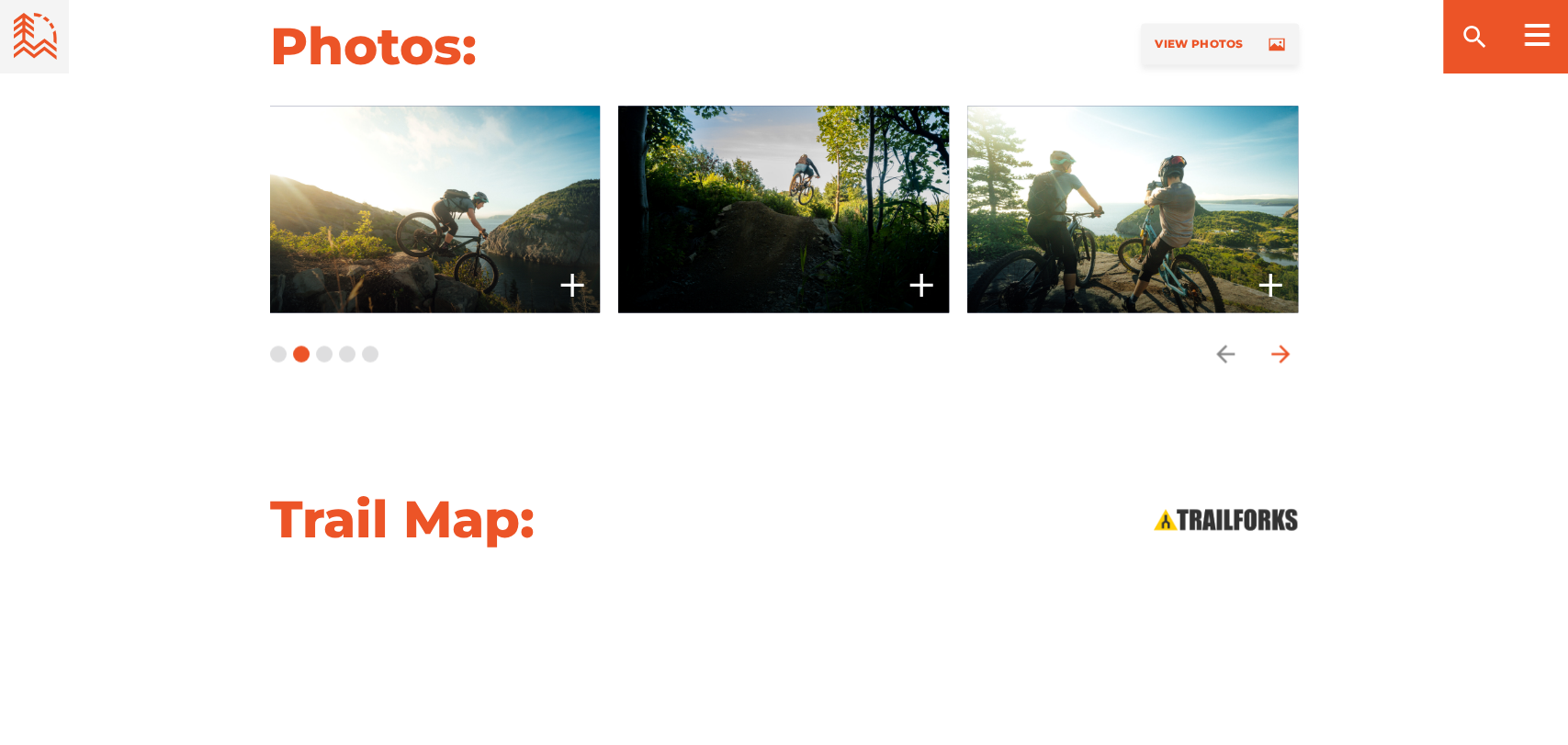 click 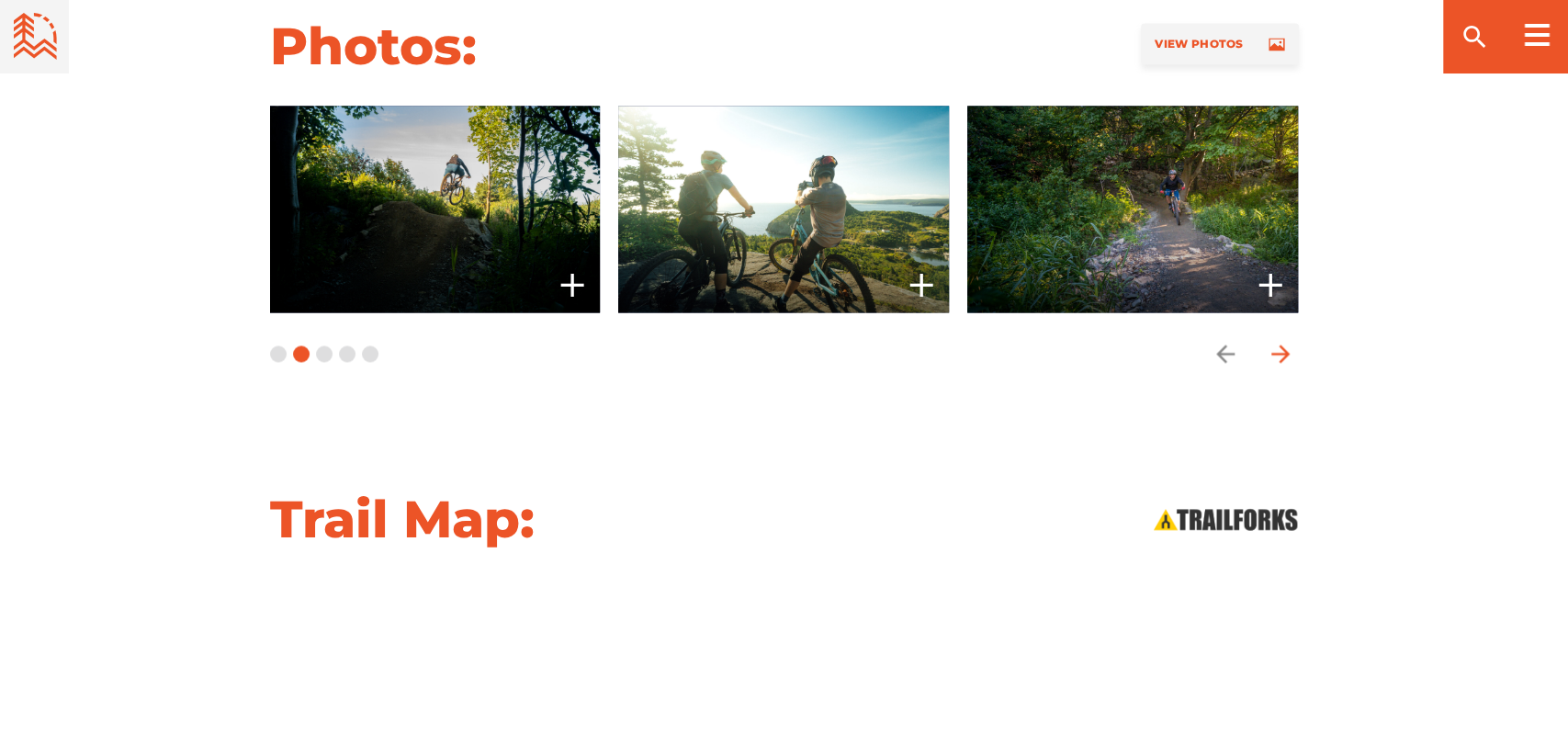 click 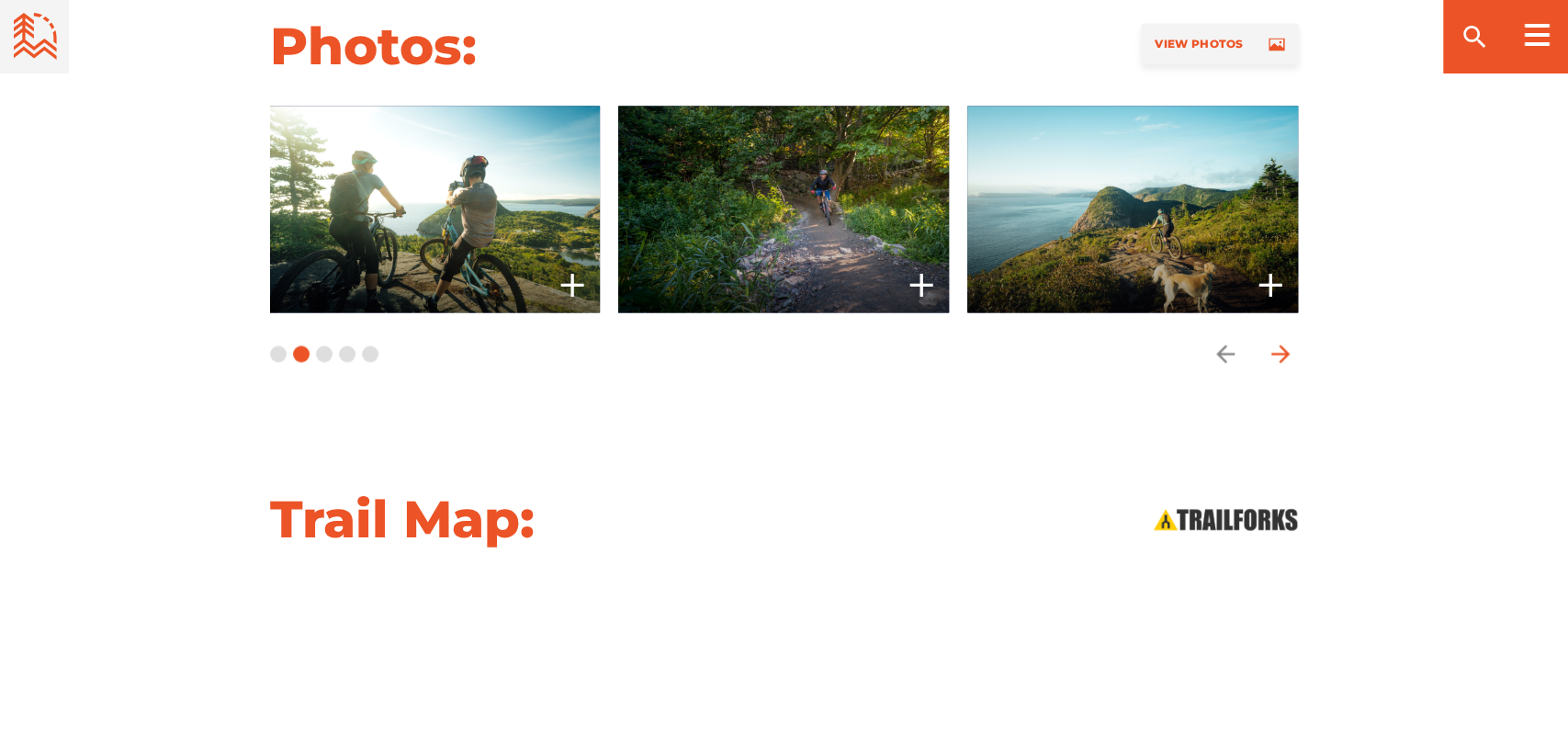 click 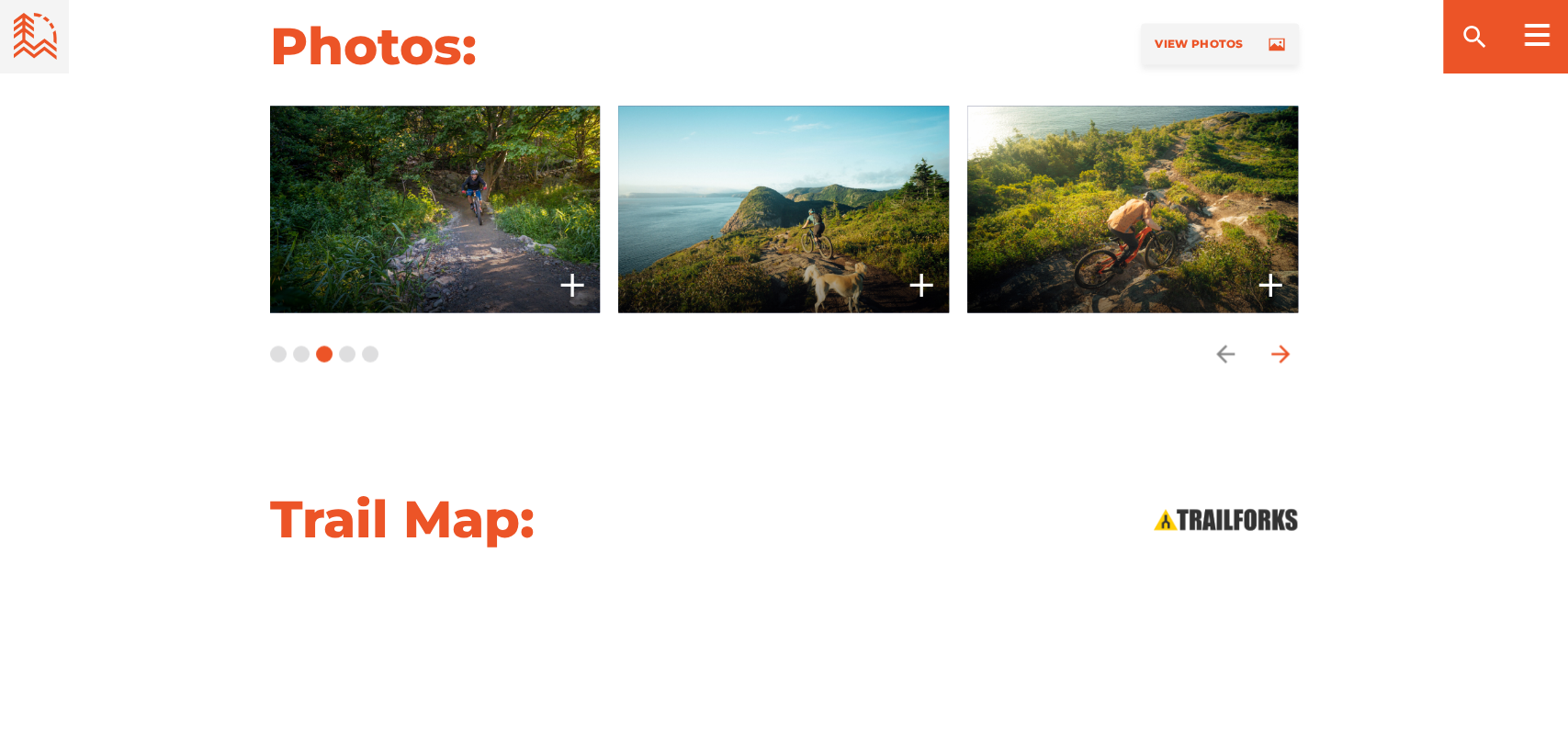 click 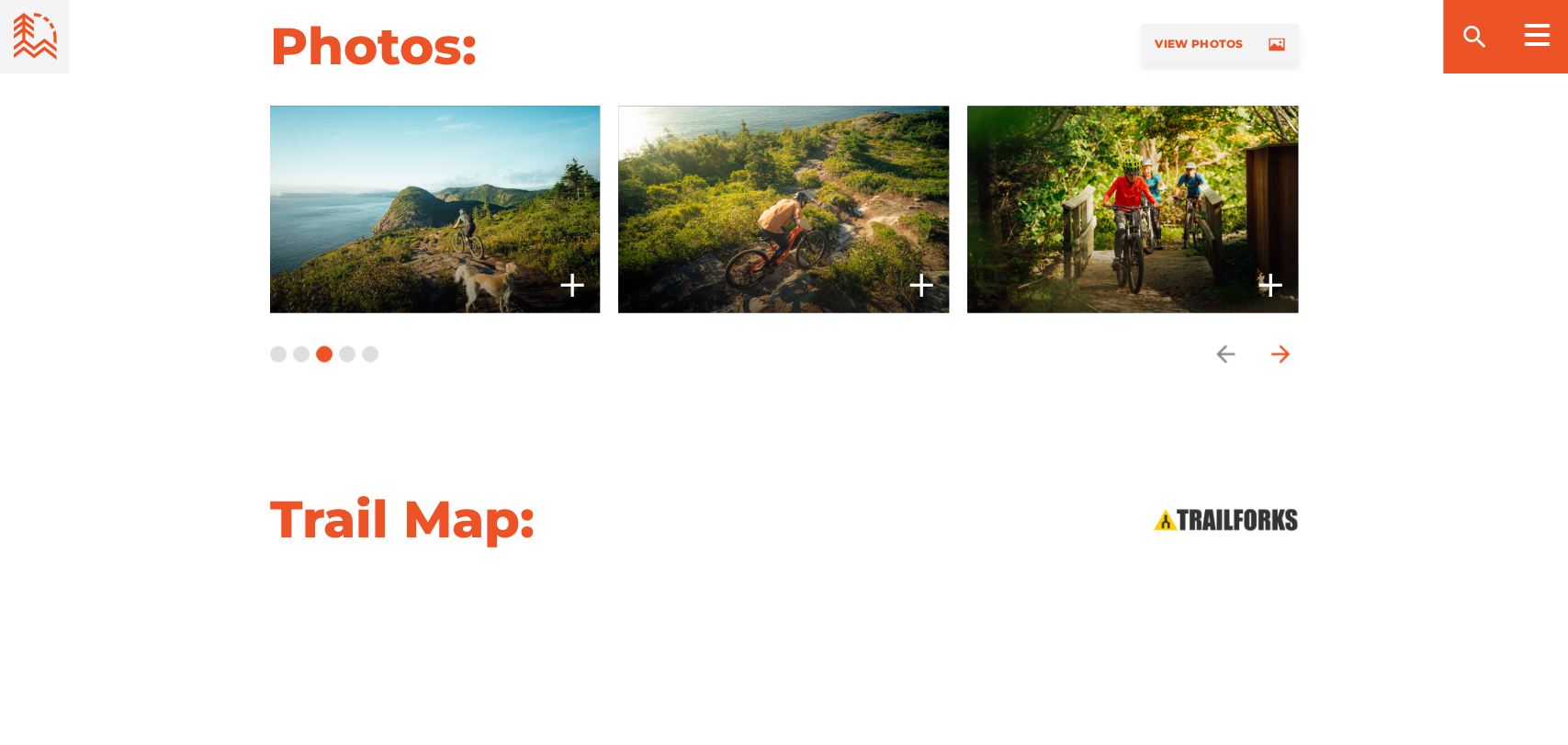 click 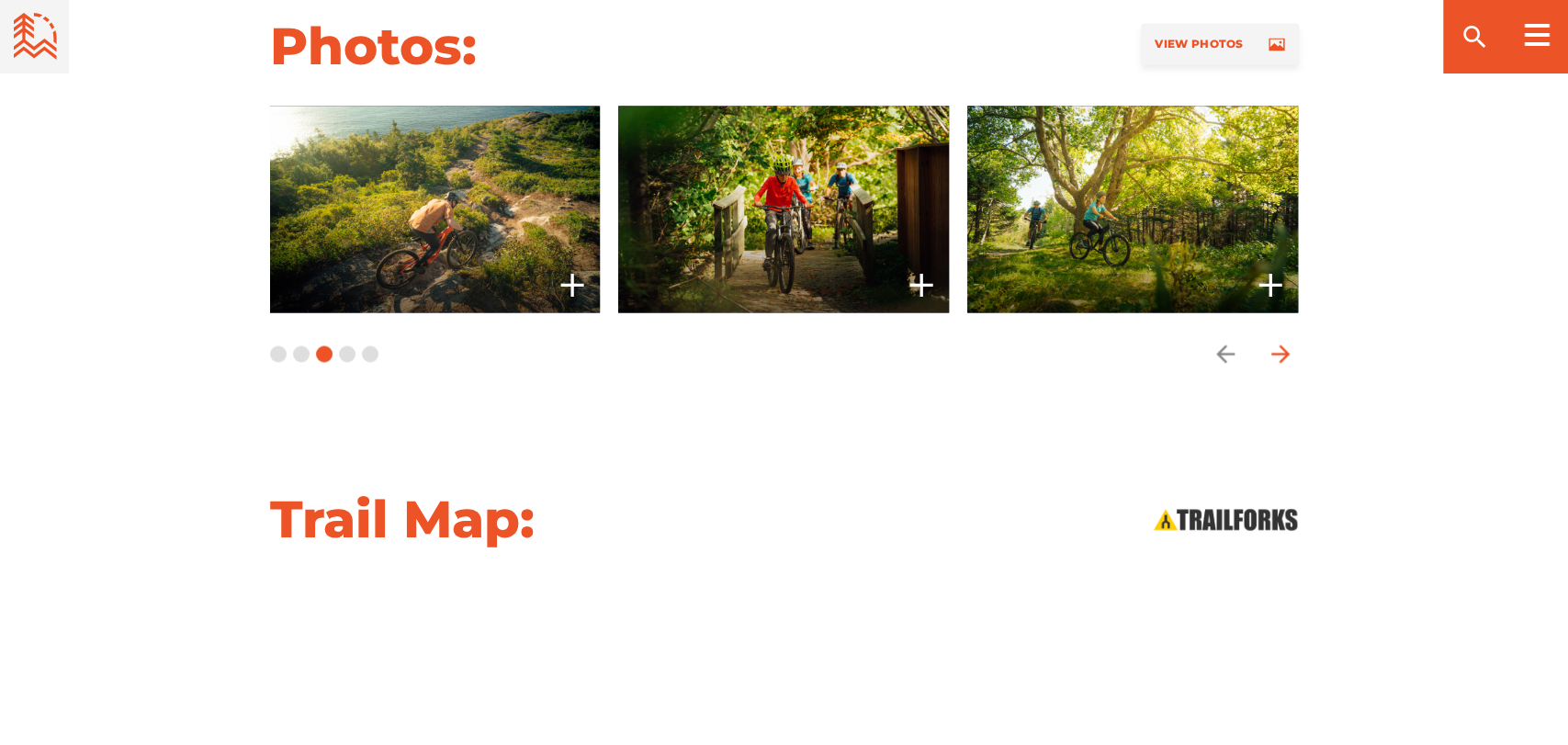 click 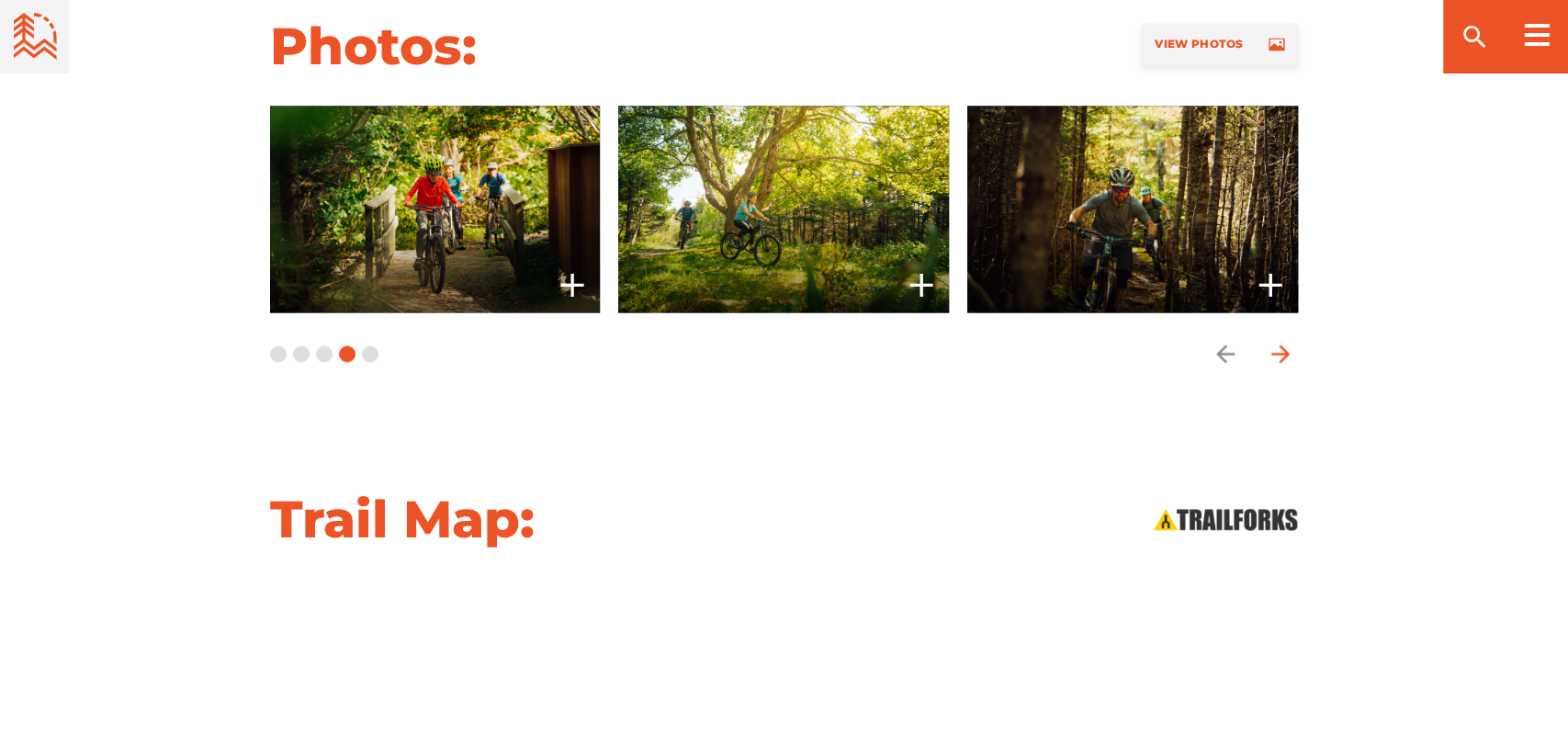 click 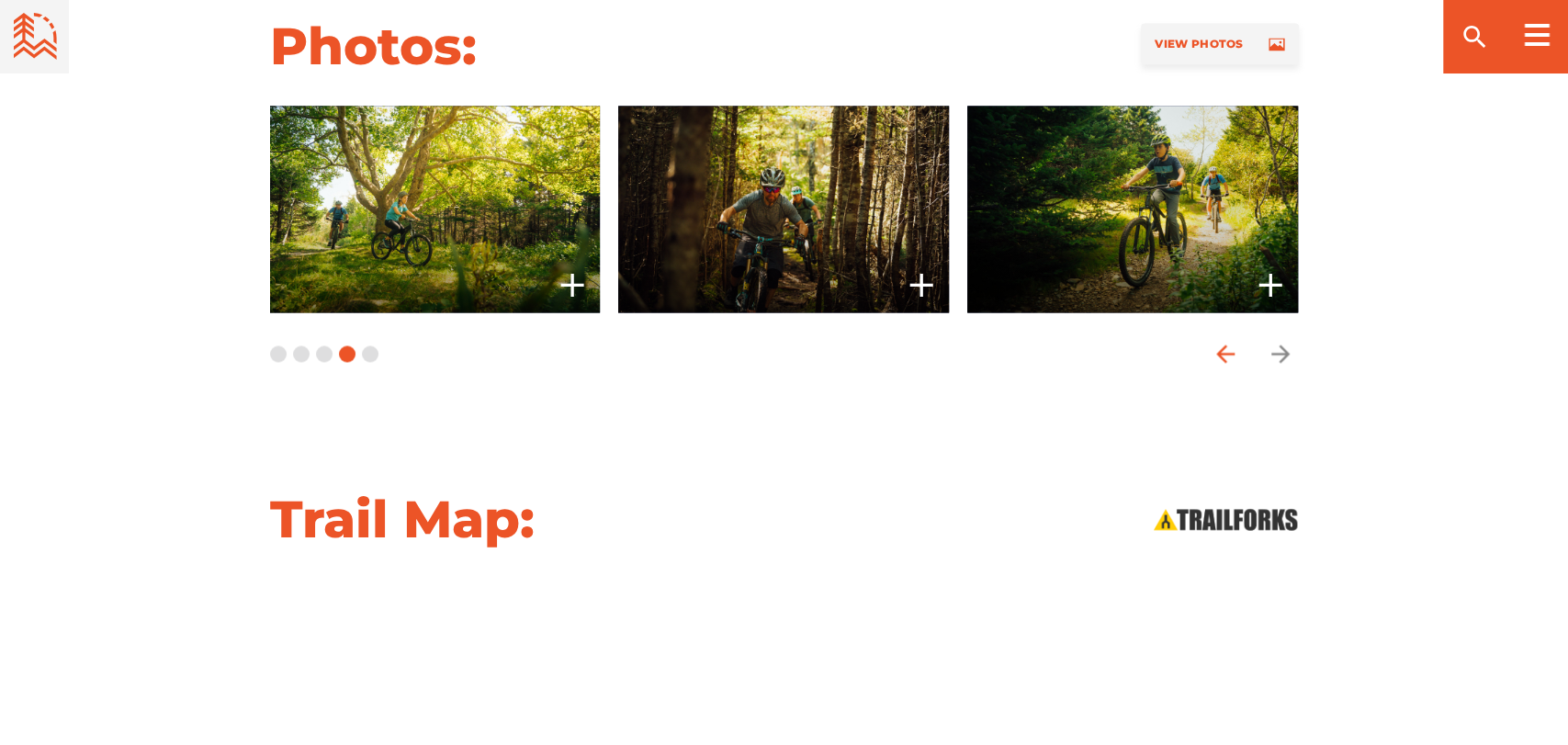 click 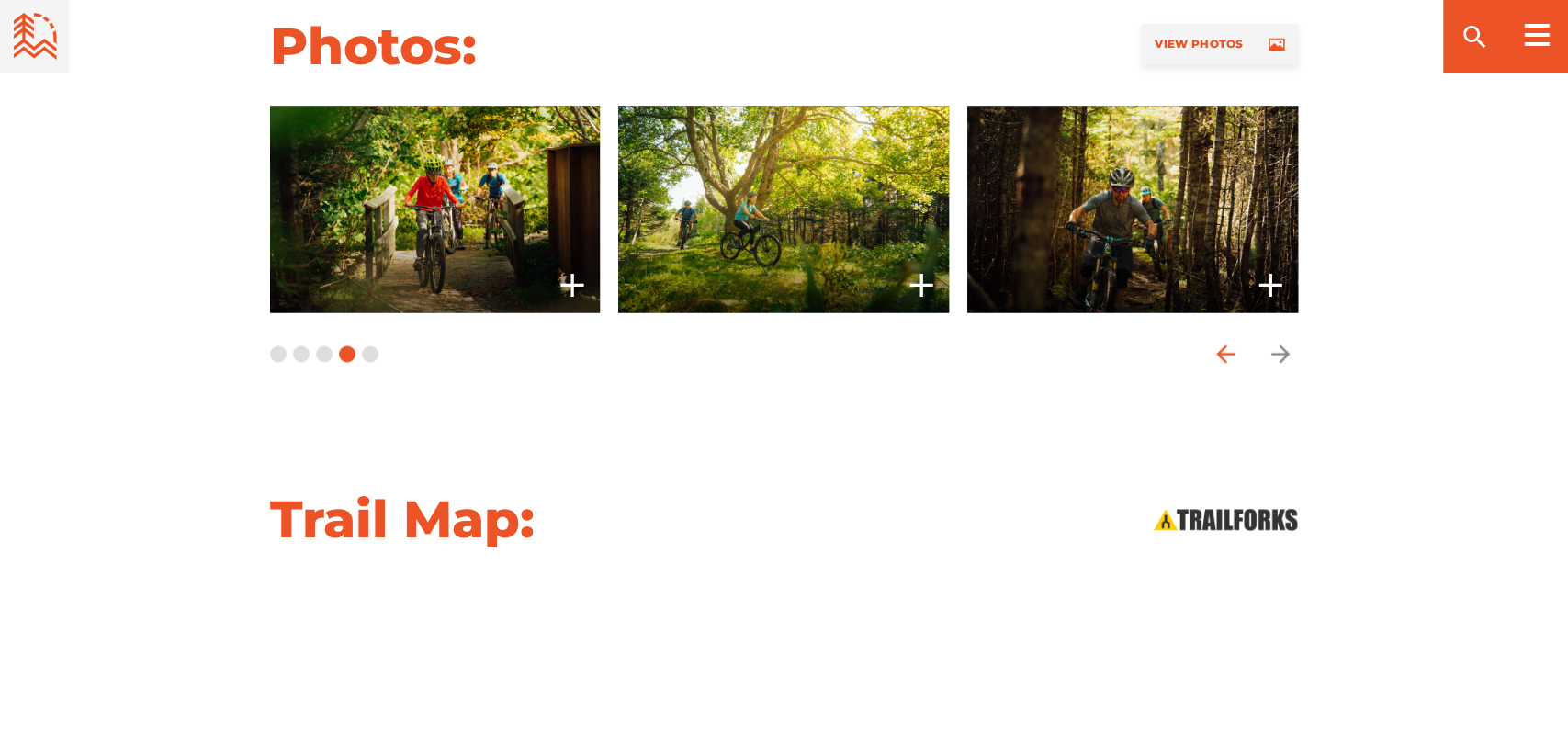 click 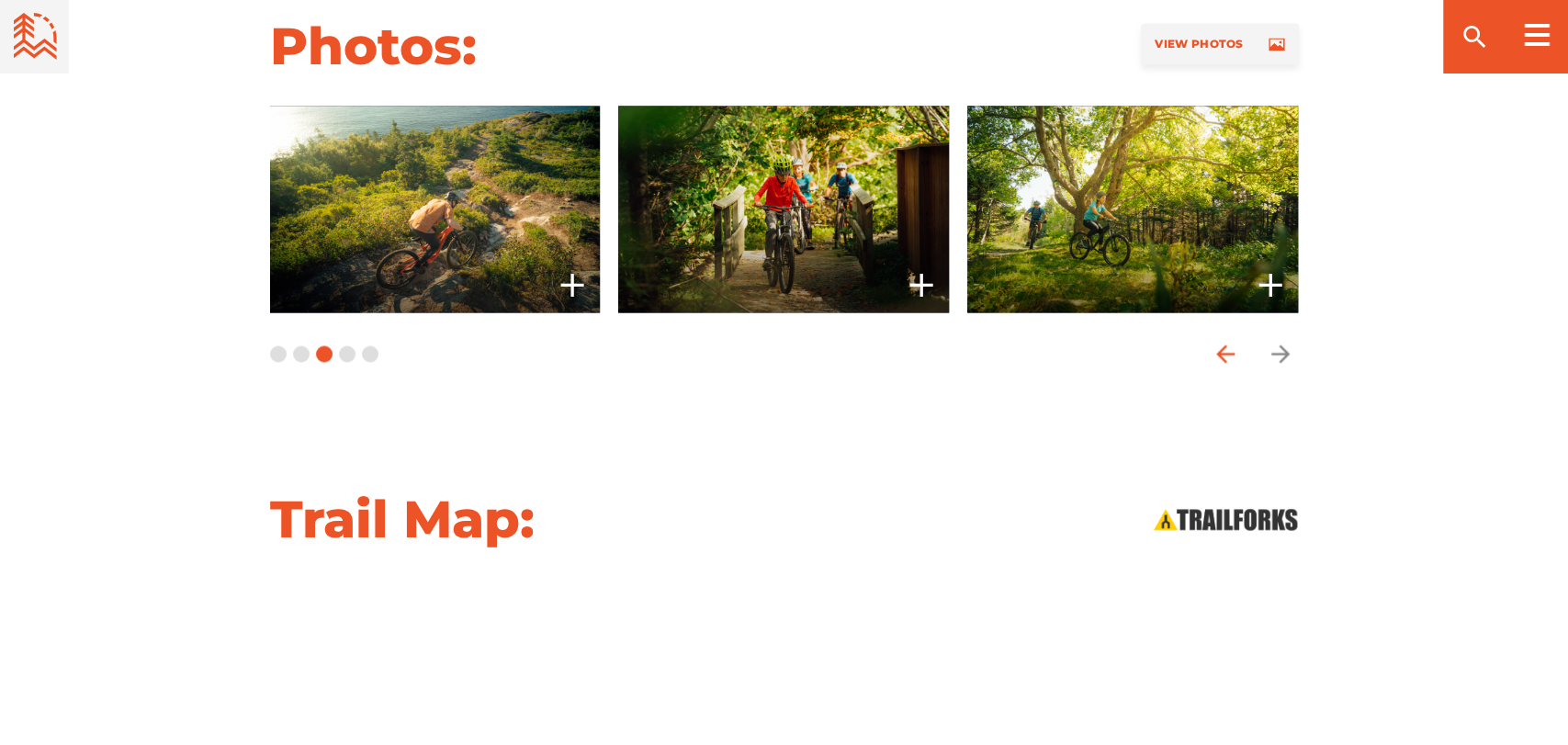 click 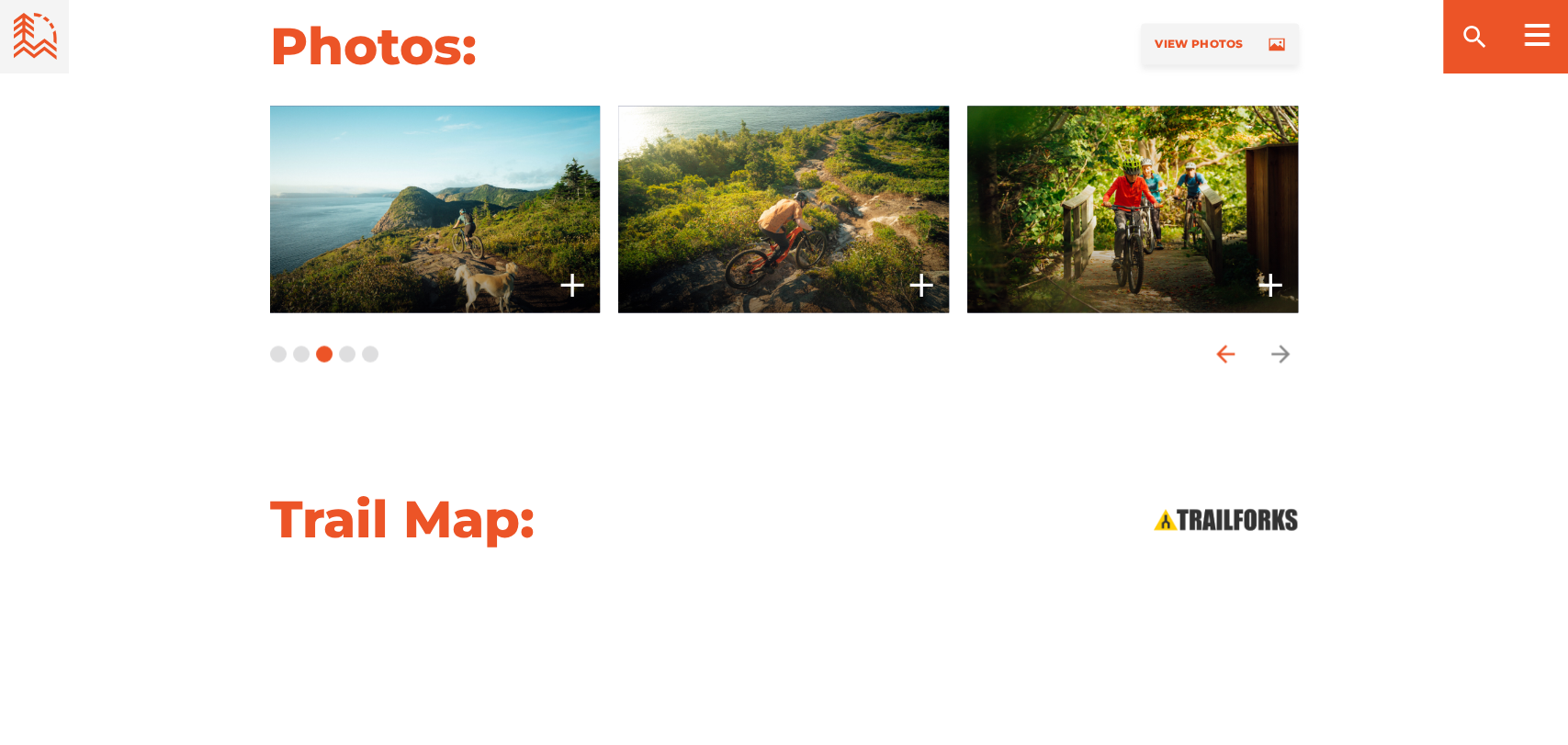 click 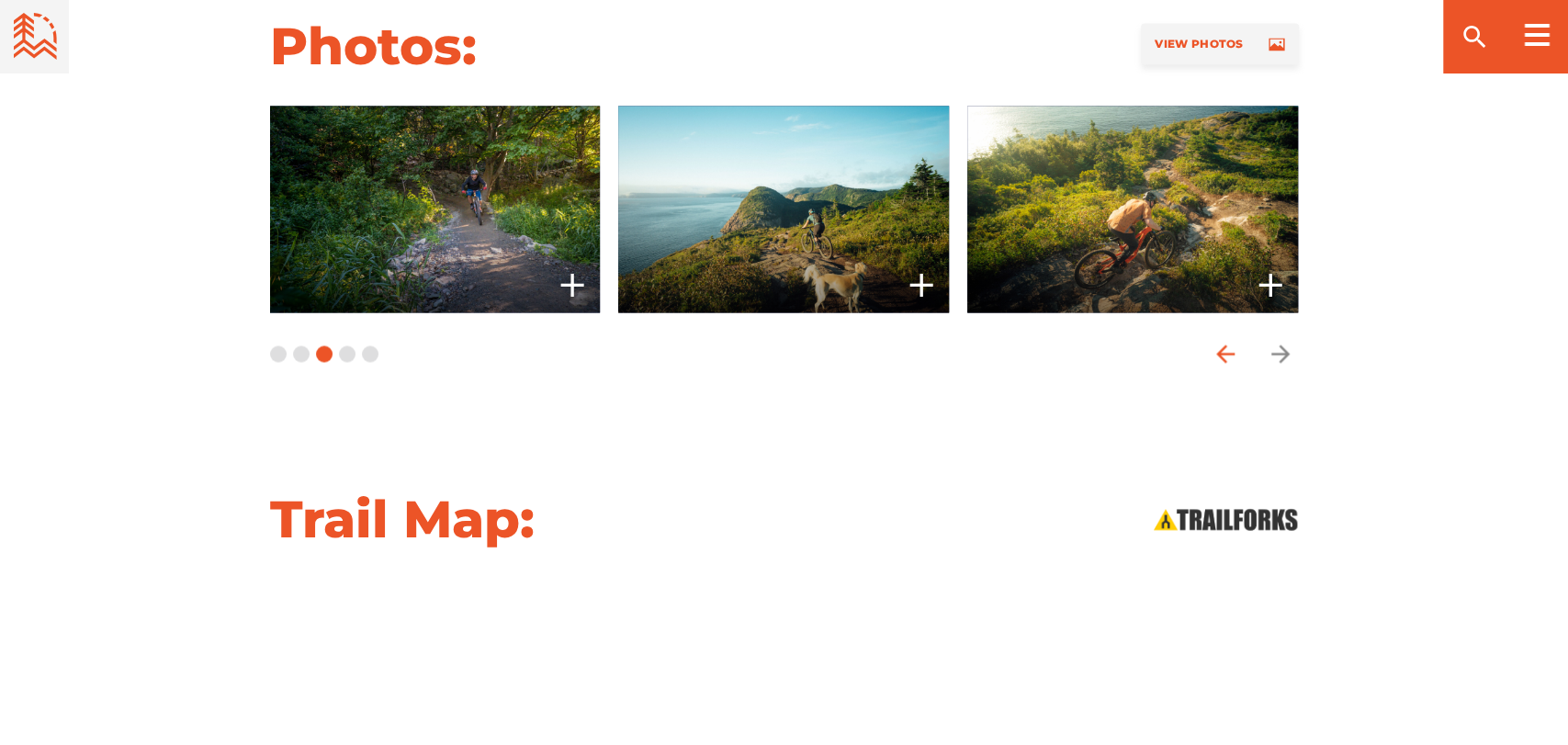click 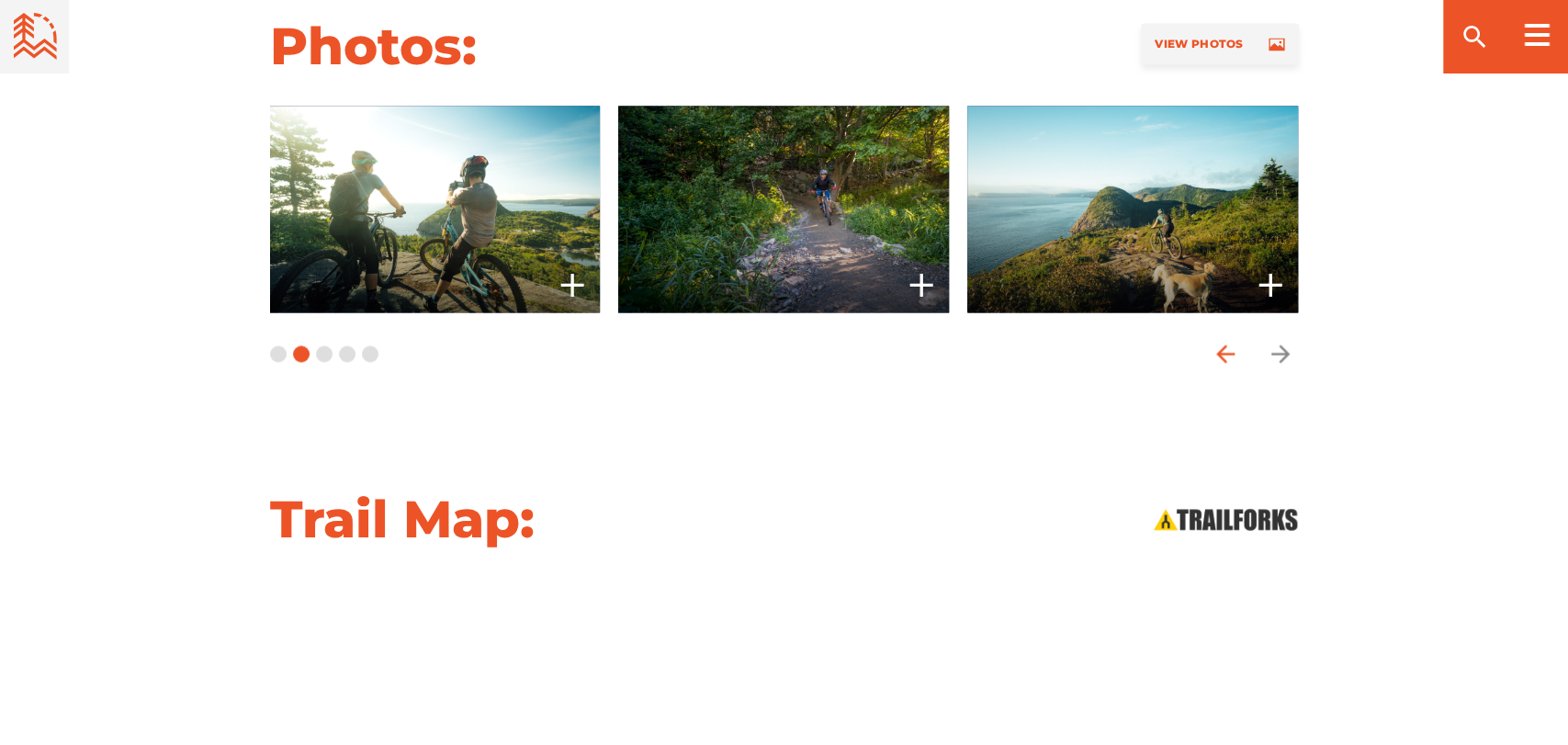 click 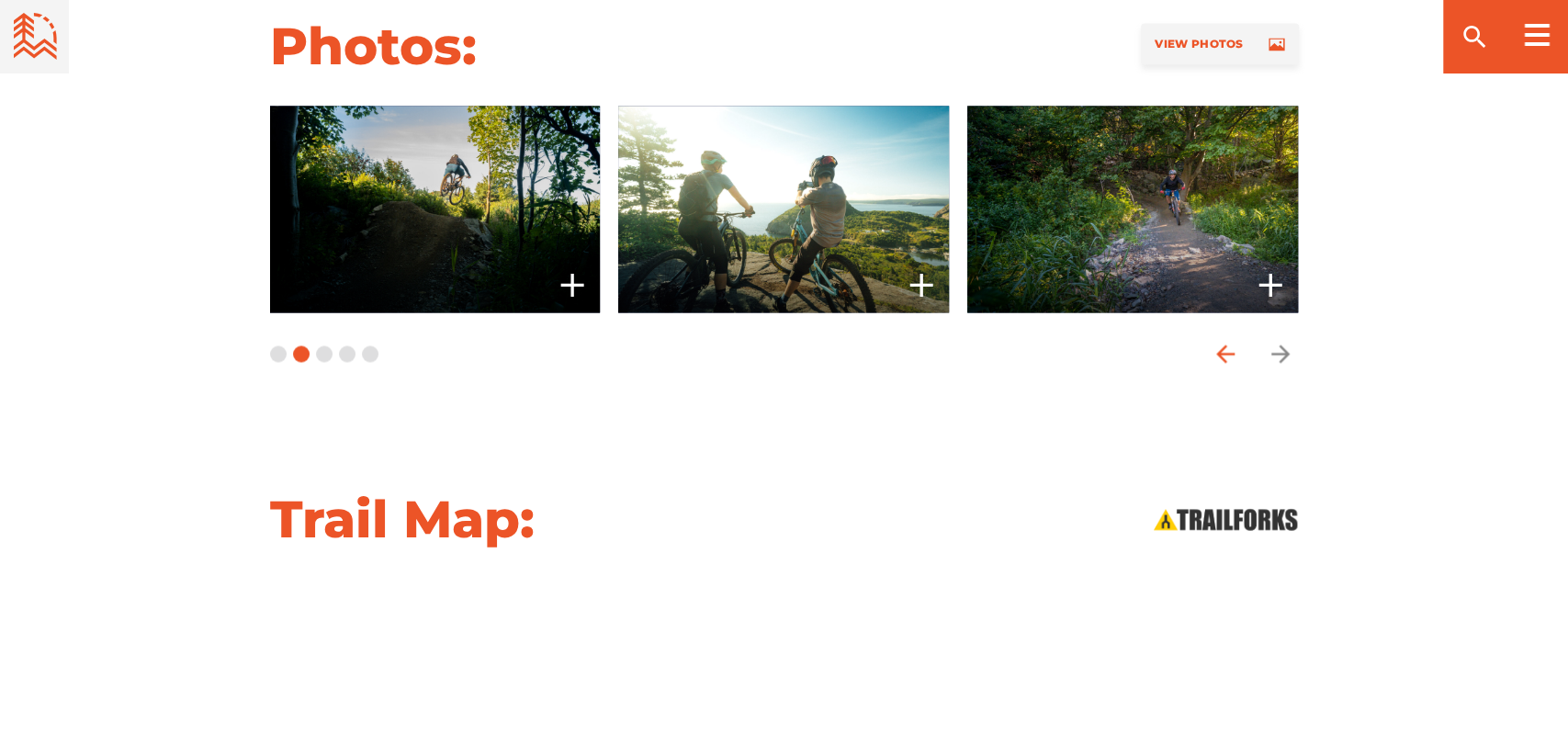 click 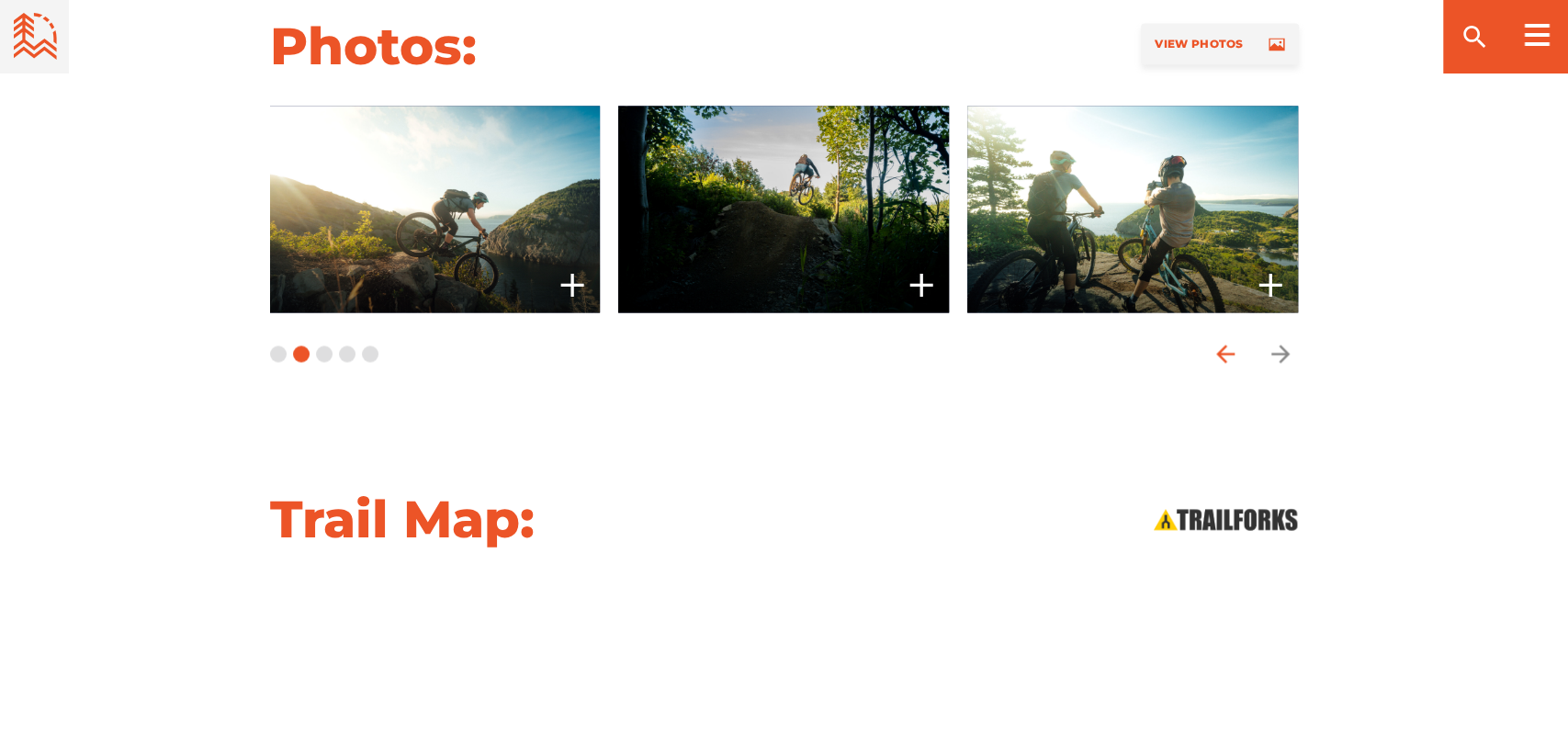 click 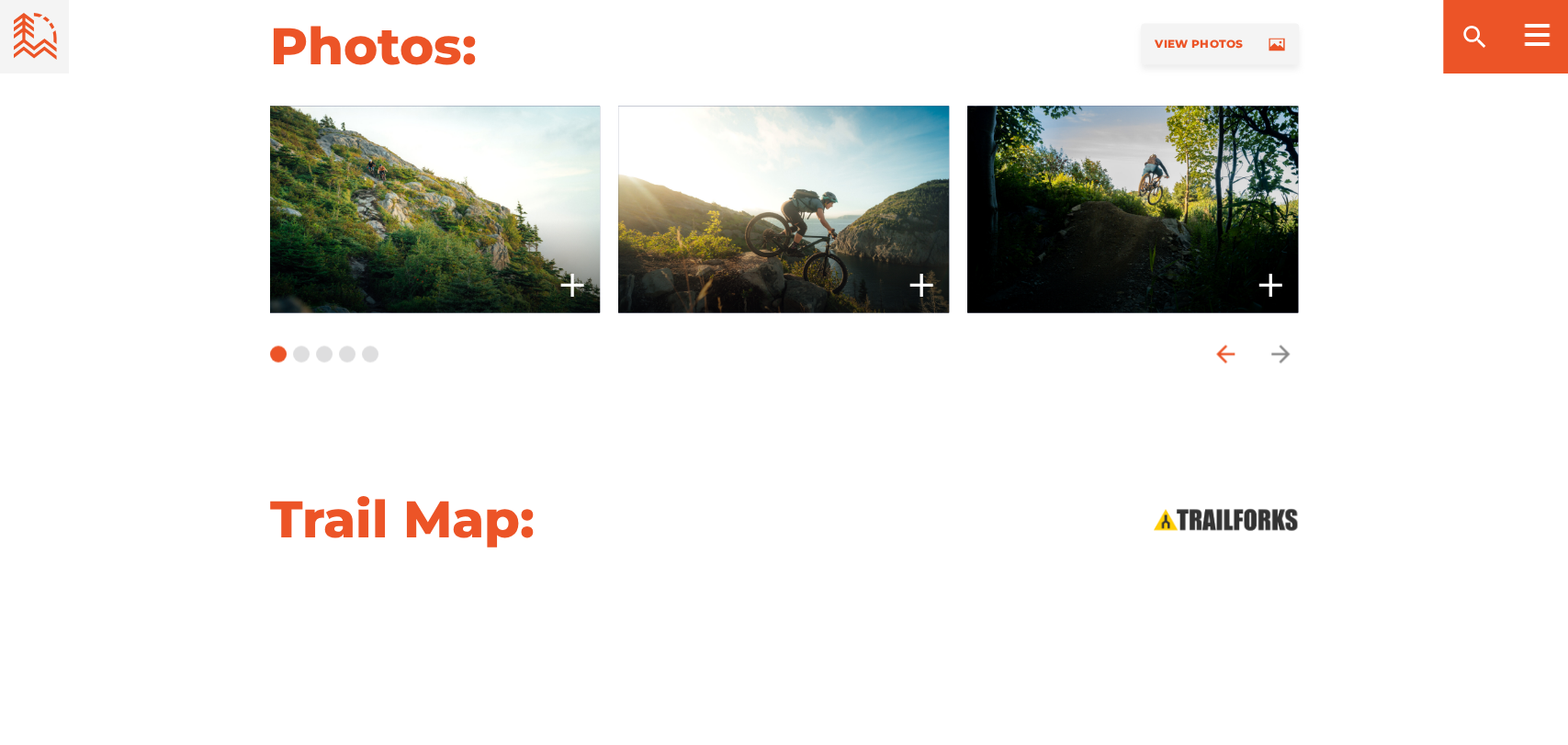 click 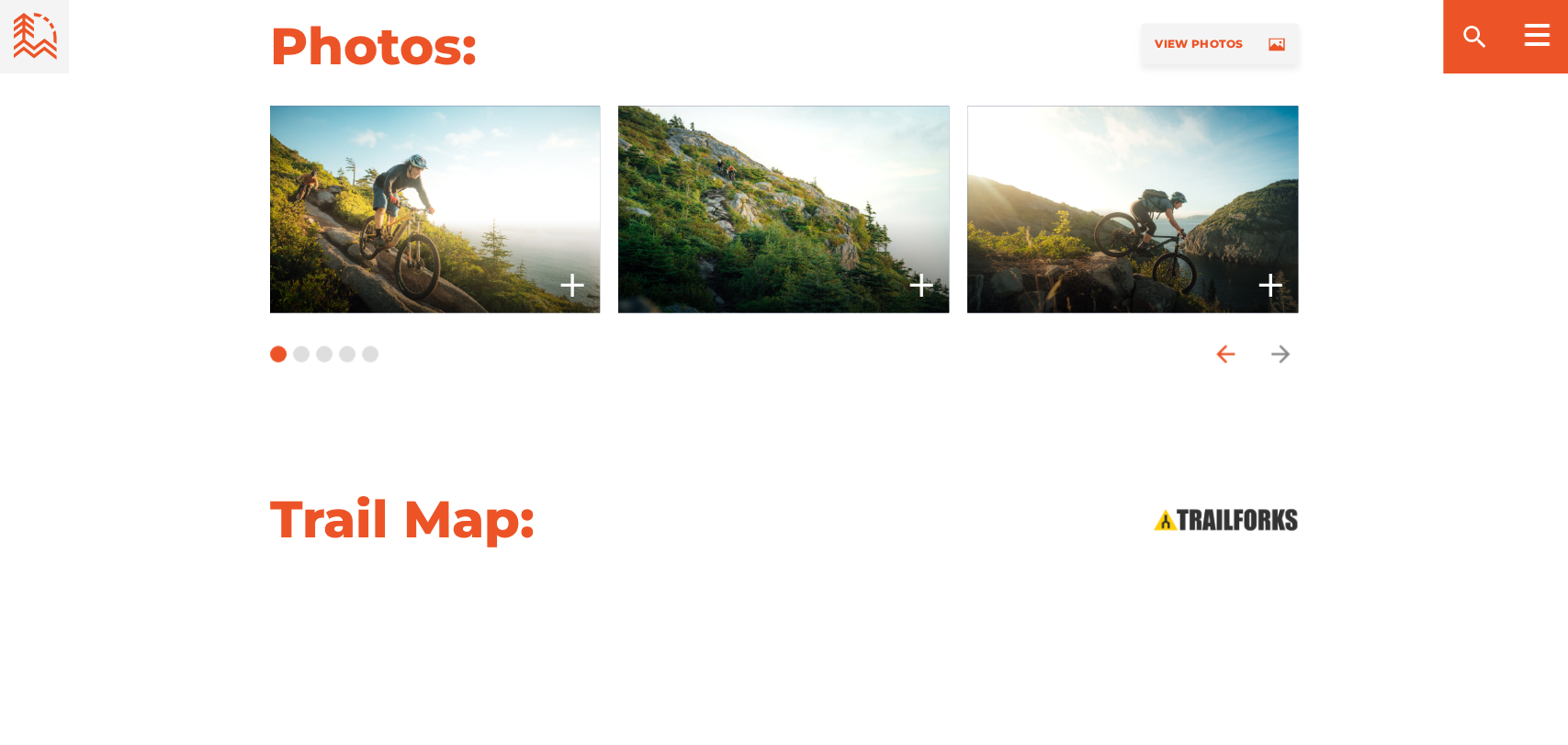 click 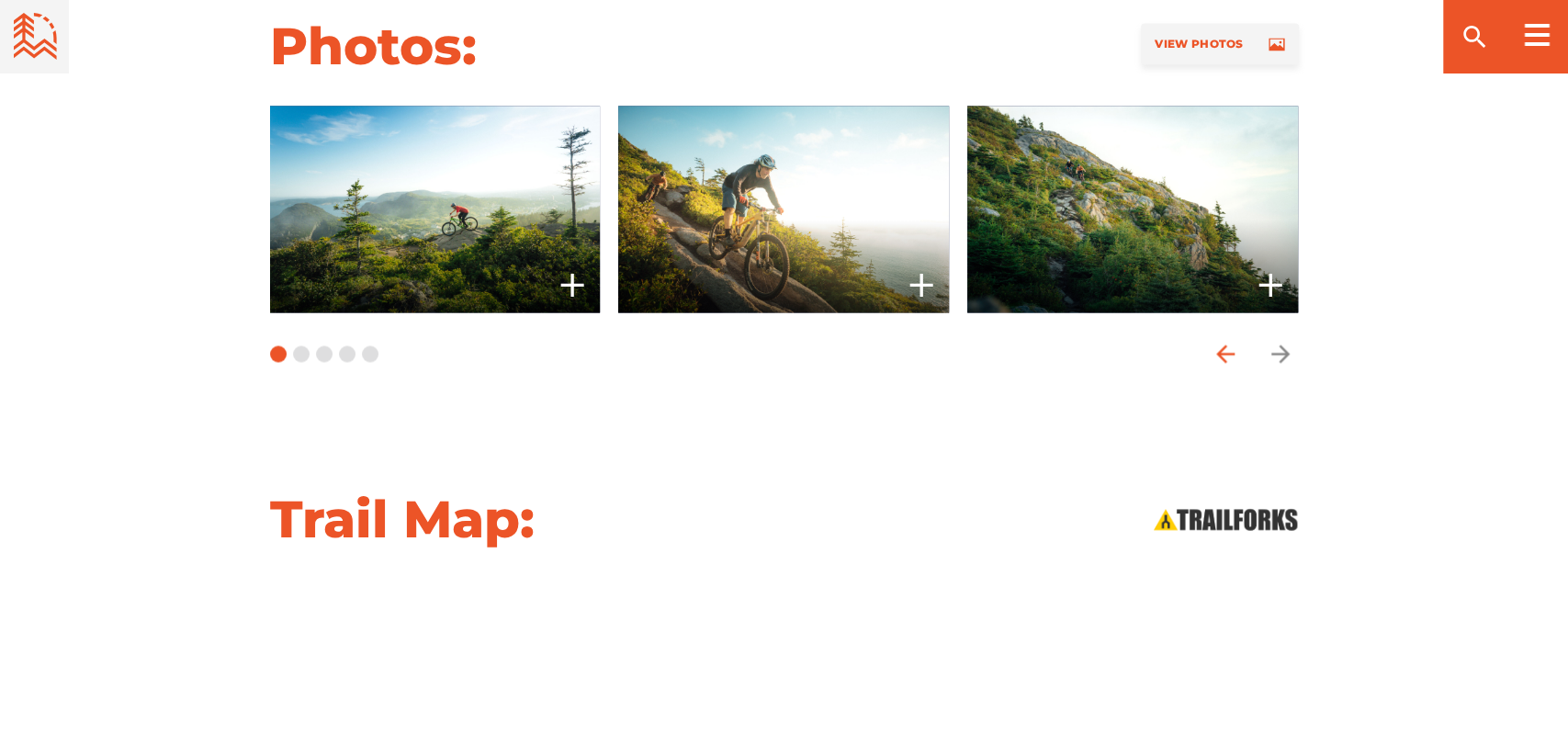click 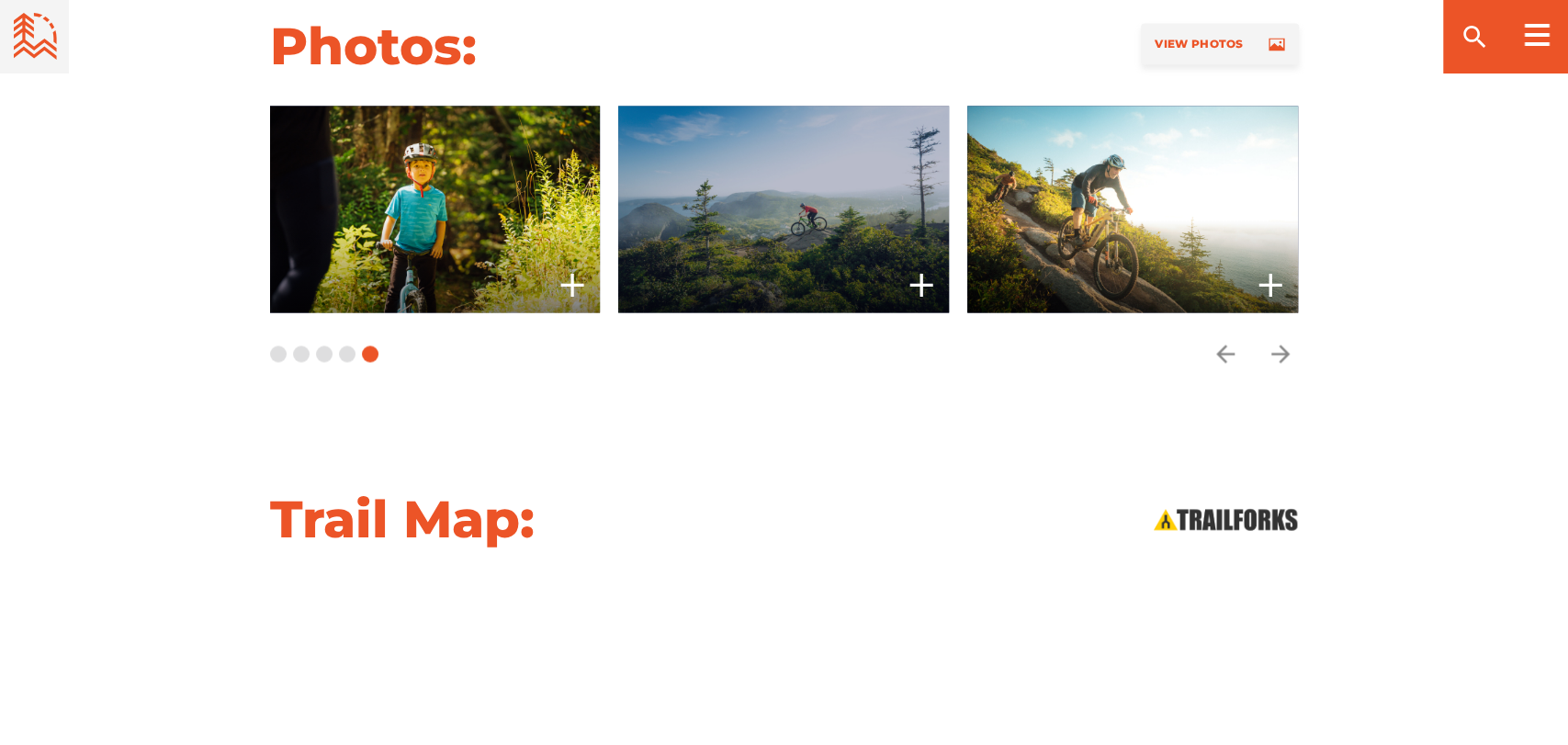 click at bounding box center (784, 209) 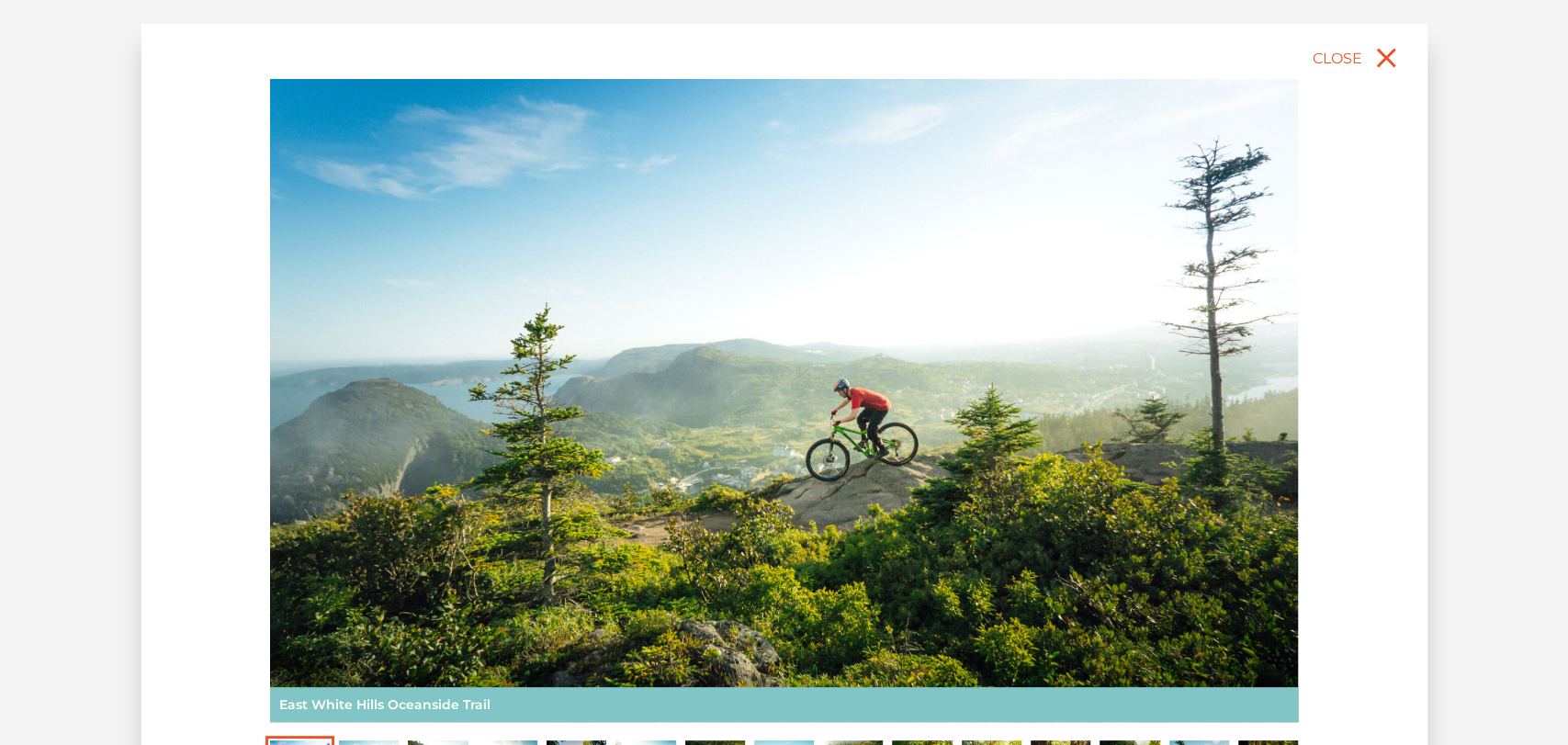 click at bounding box center (784, 401) 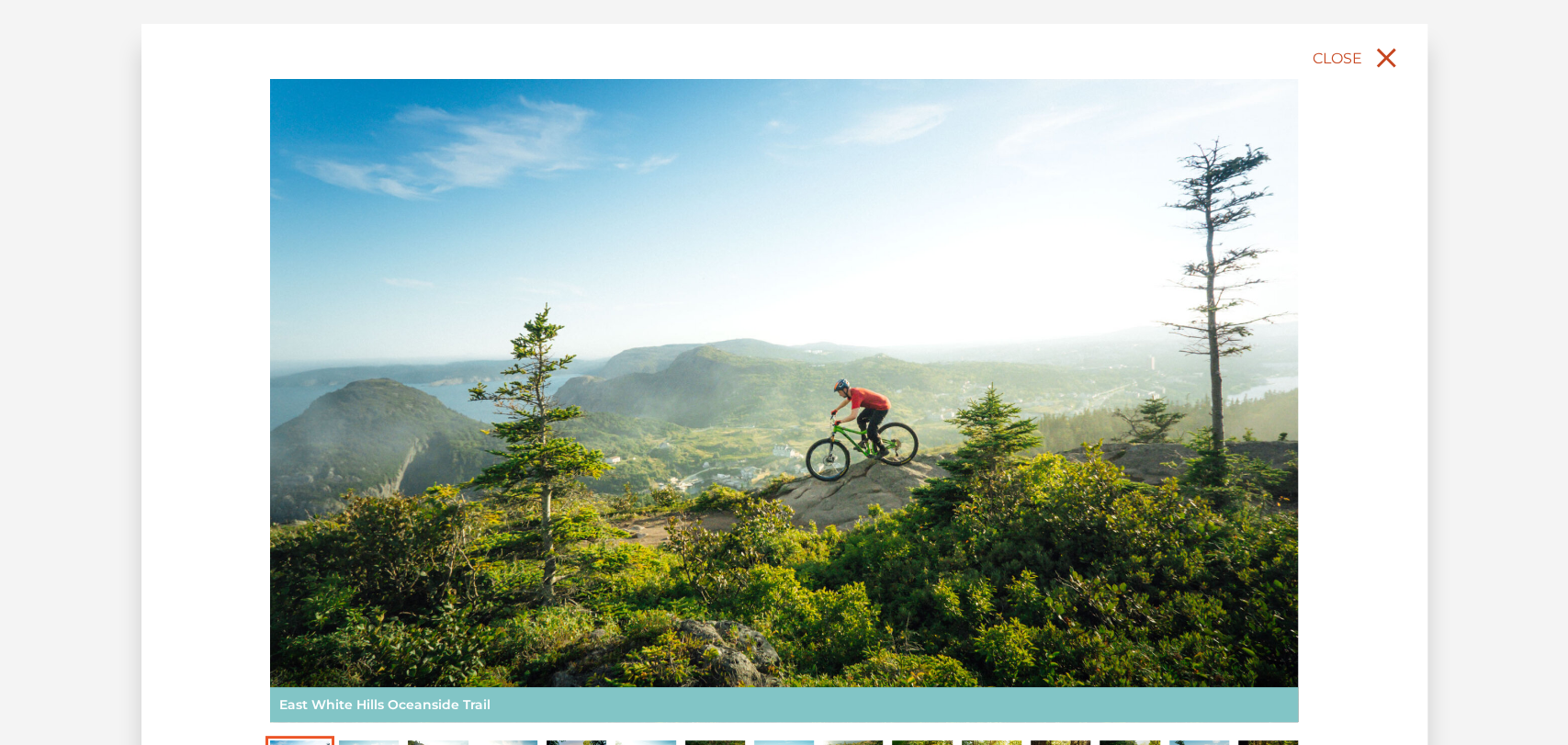 click 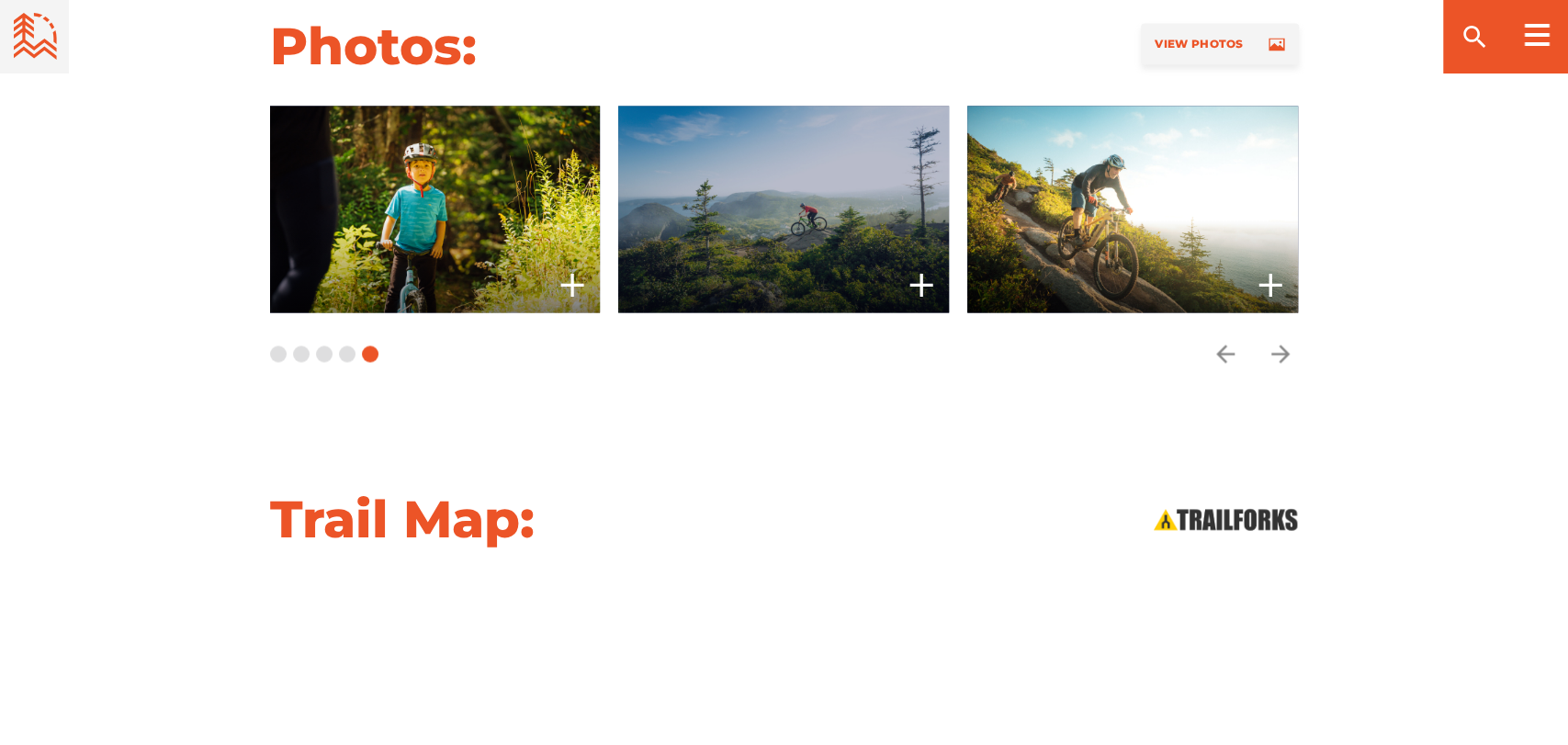 click at bounding box center [784, 209] 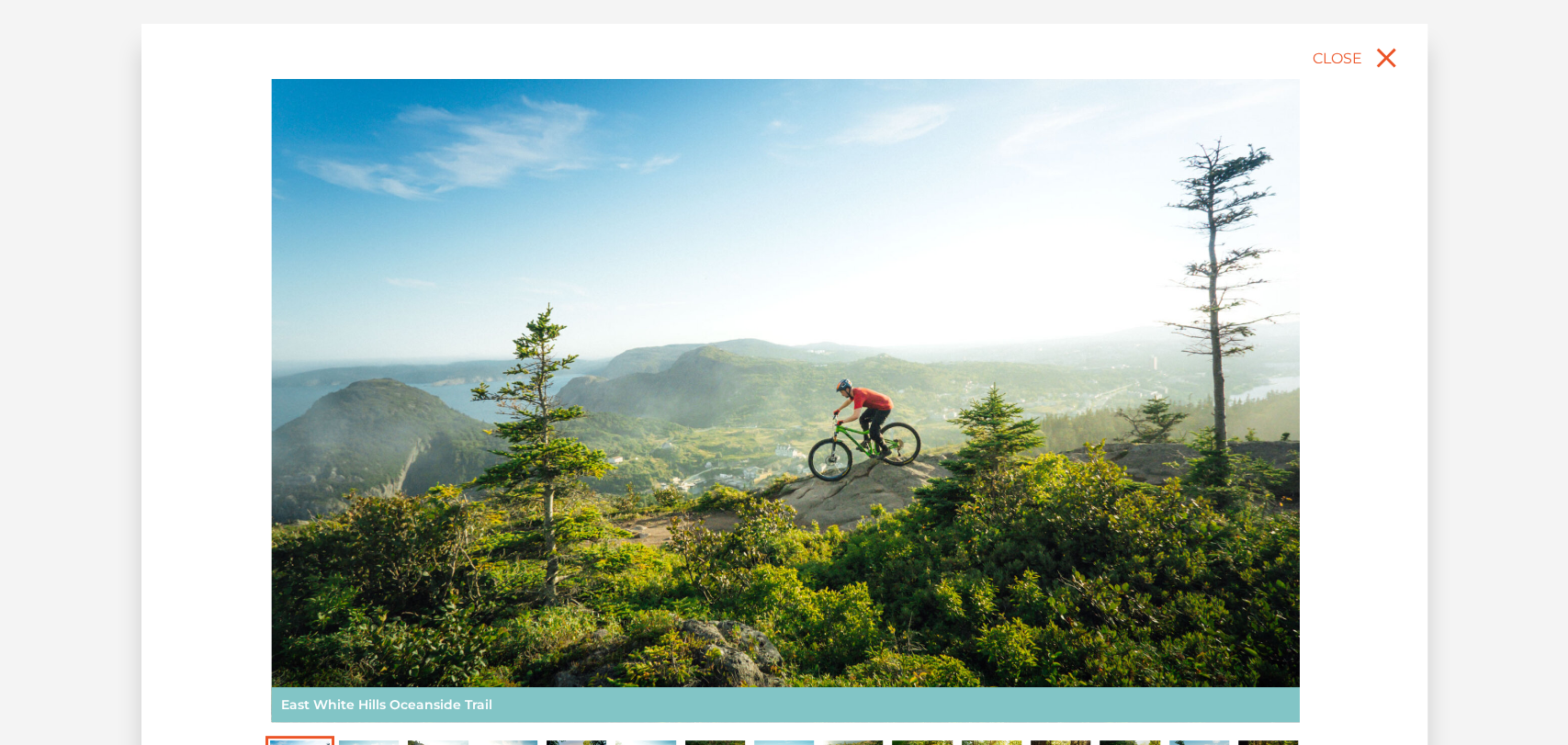 drag, startPoint x: 788, startPoint y: 333, endPoint x: 791, endPoint y: 368, distance: 35.128336 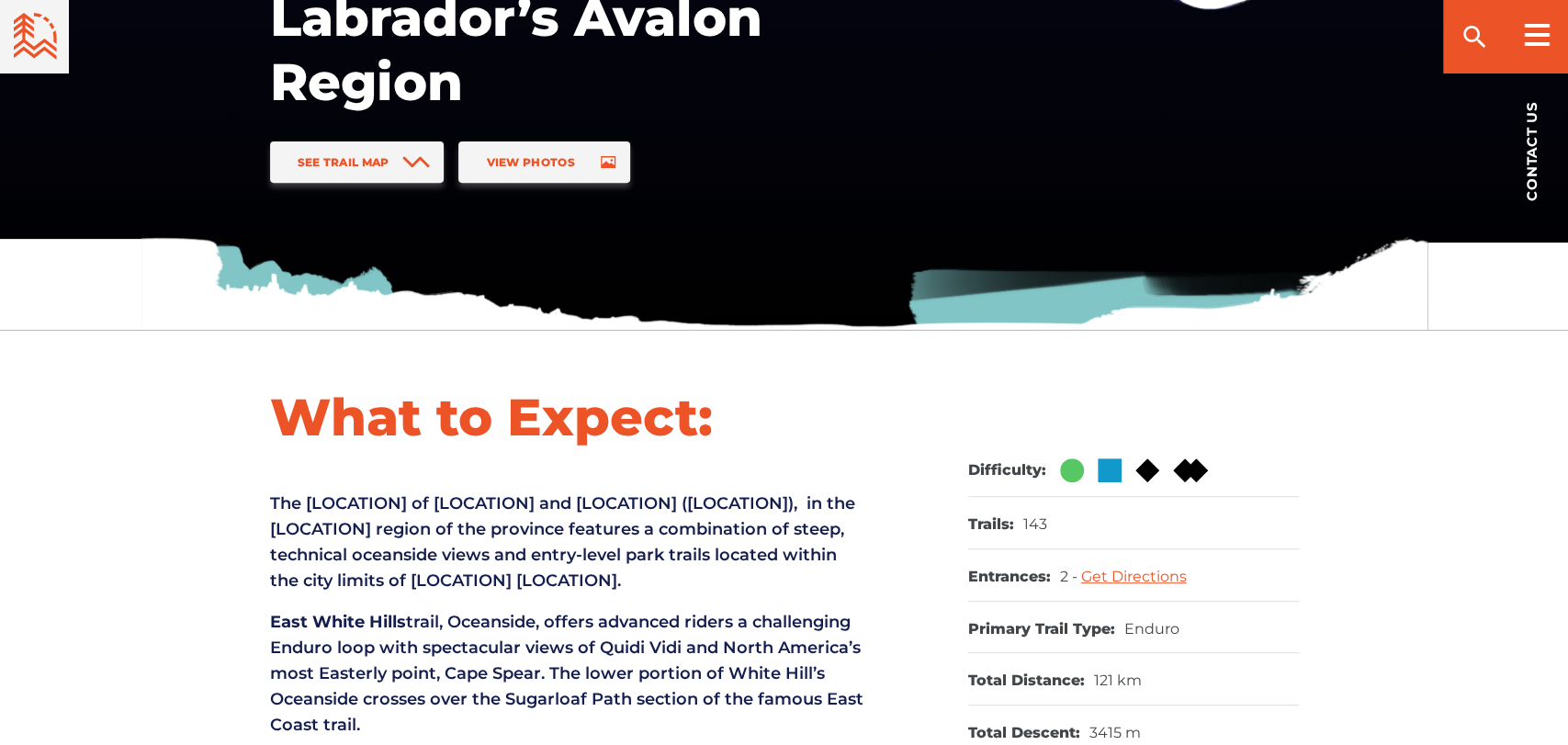 scroll, scrollTop: 0, scrollLeft: 0, axis: both 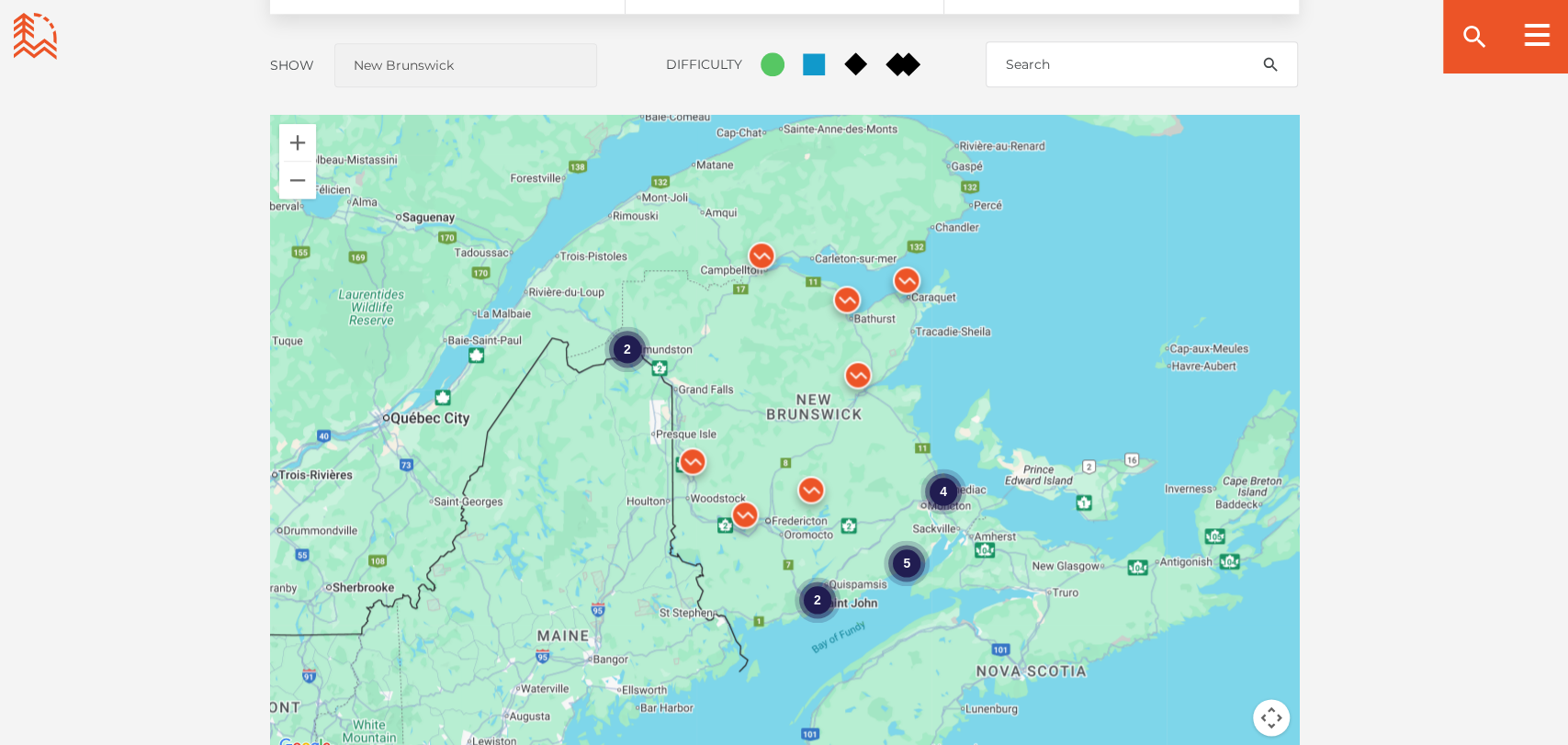 click at bounding box center (761, 260) 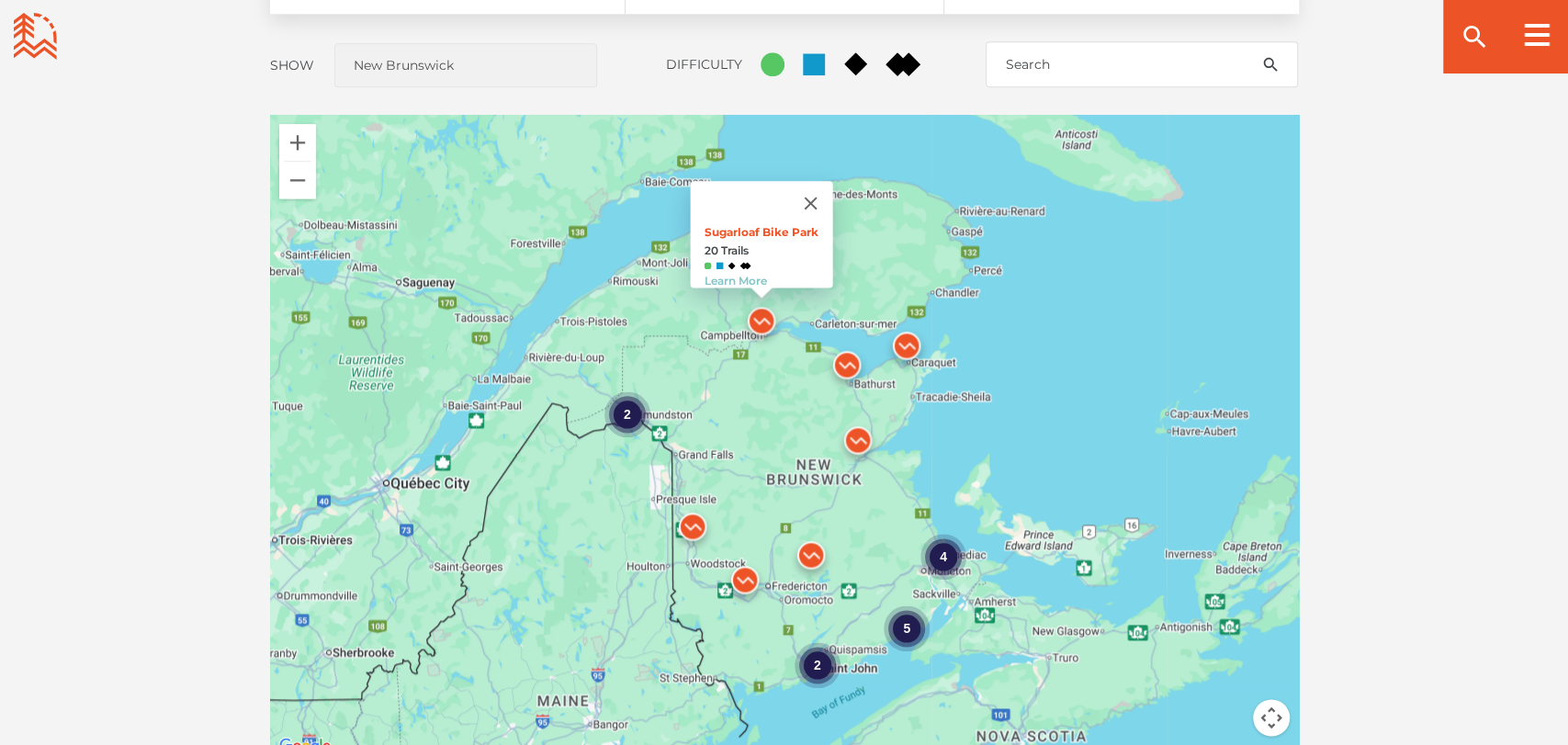click at bounding box center (847, 369) 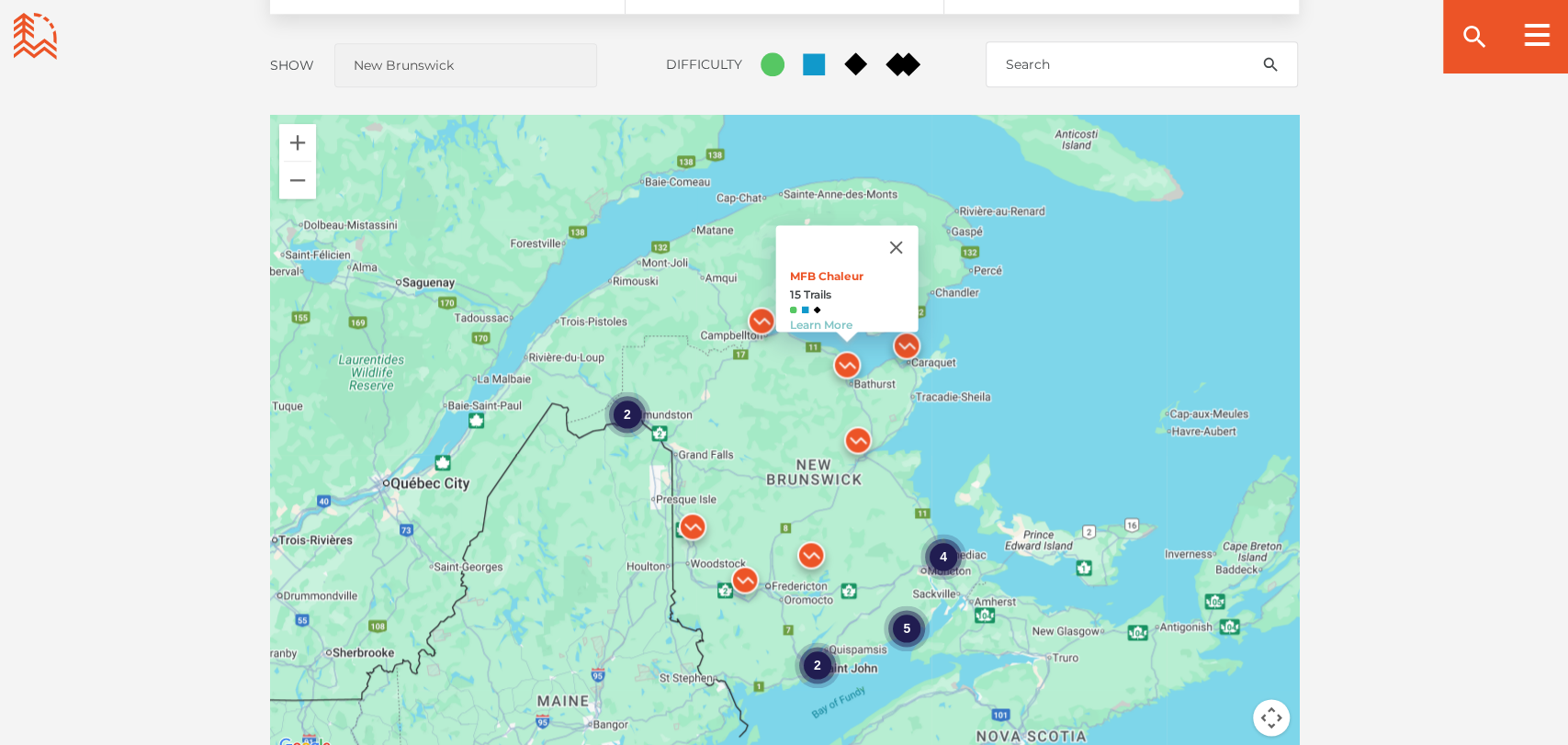 click at bounding box center [907, 350] 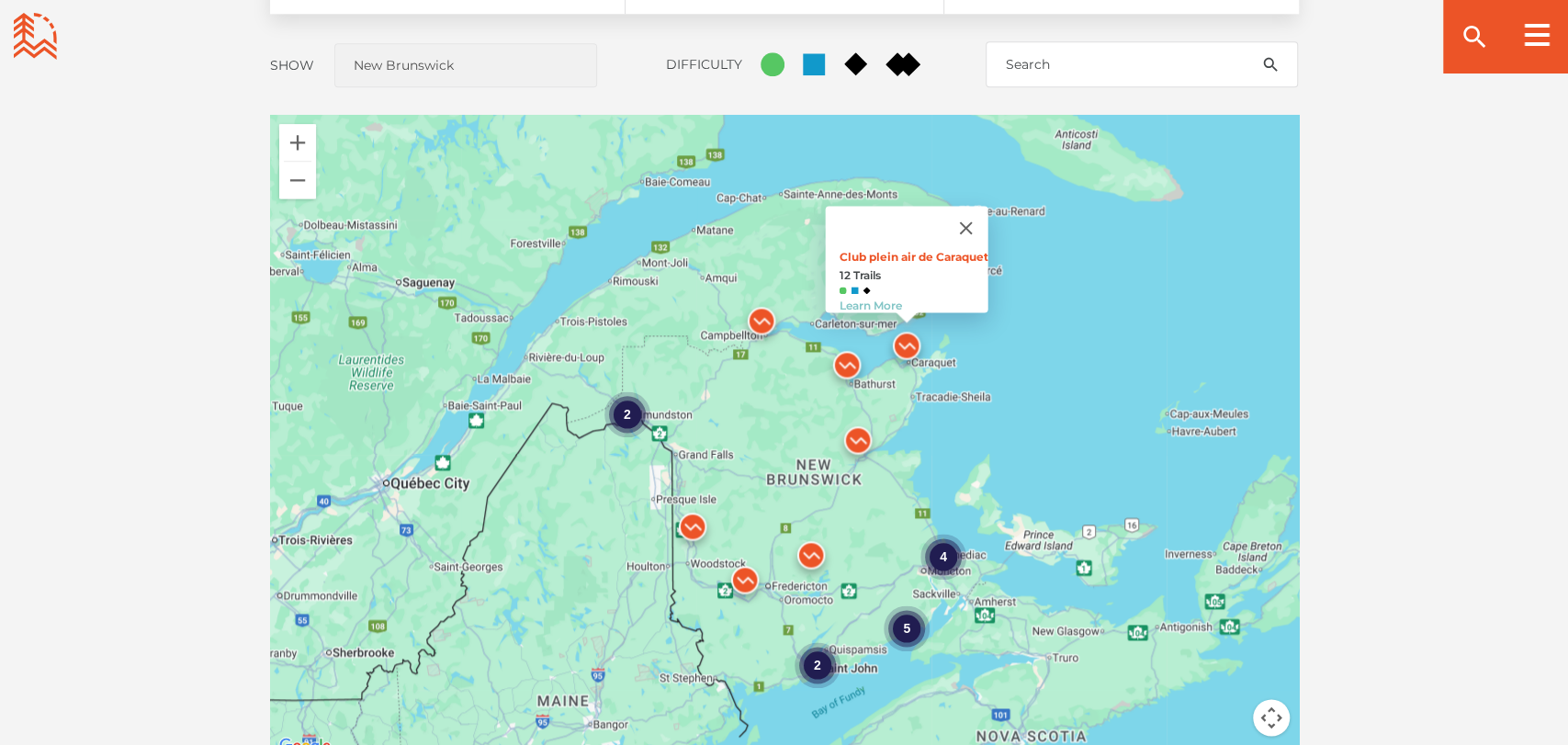 click at bounding box center (858, 445) 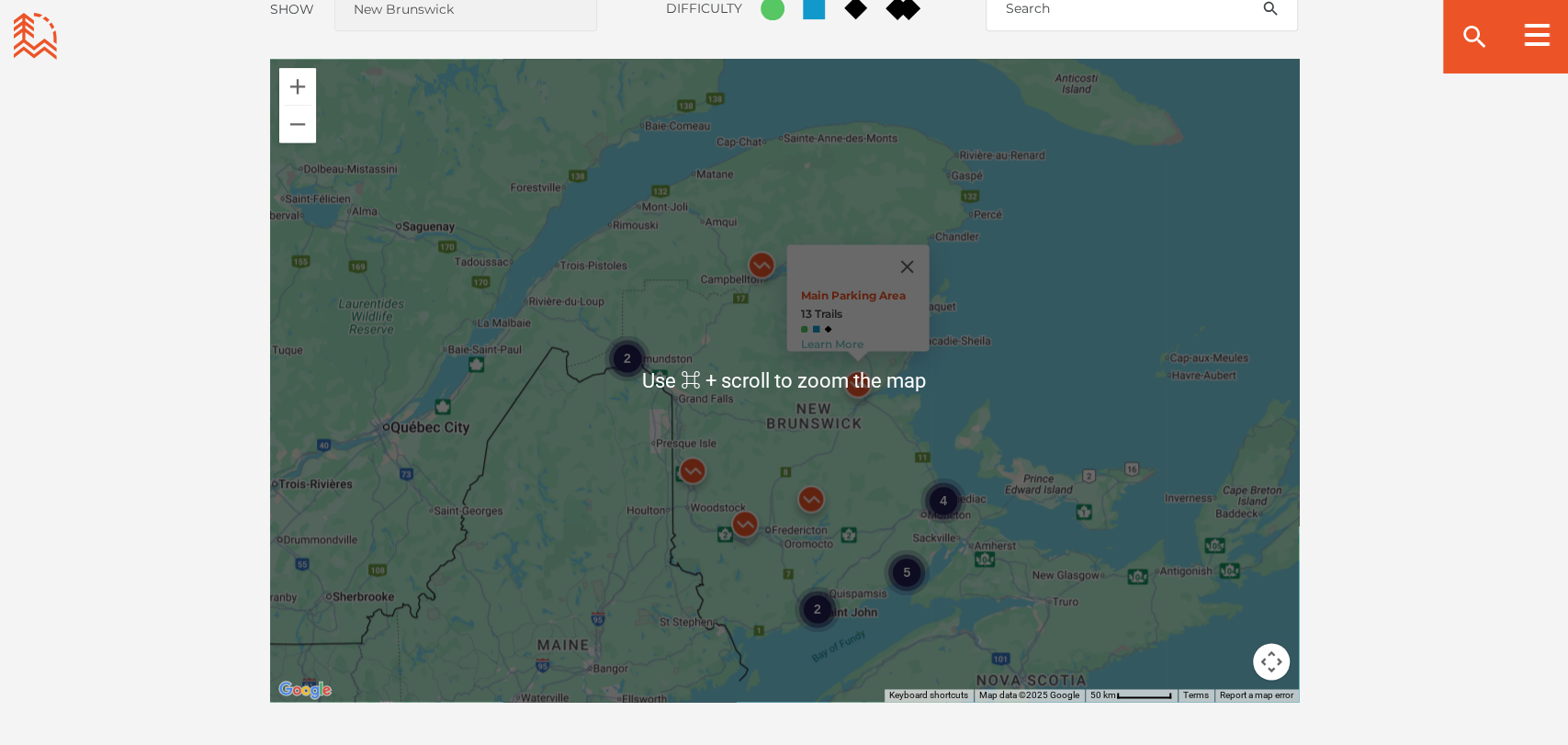 scroll, scrollTop: 1655, scrollLeft: 0, axis: vertical 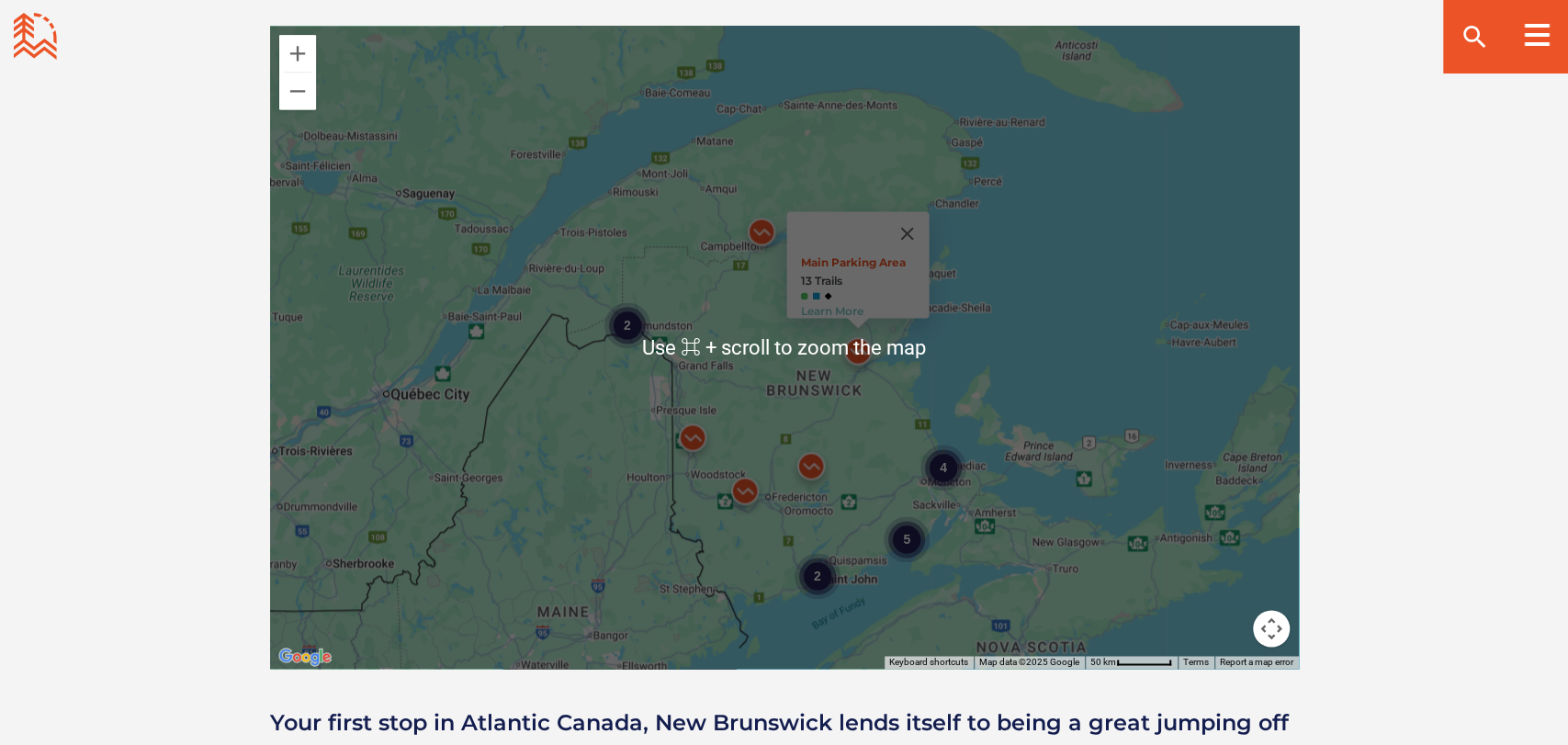click at bounding box center (693, 442) 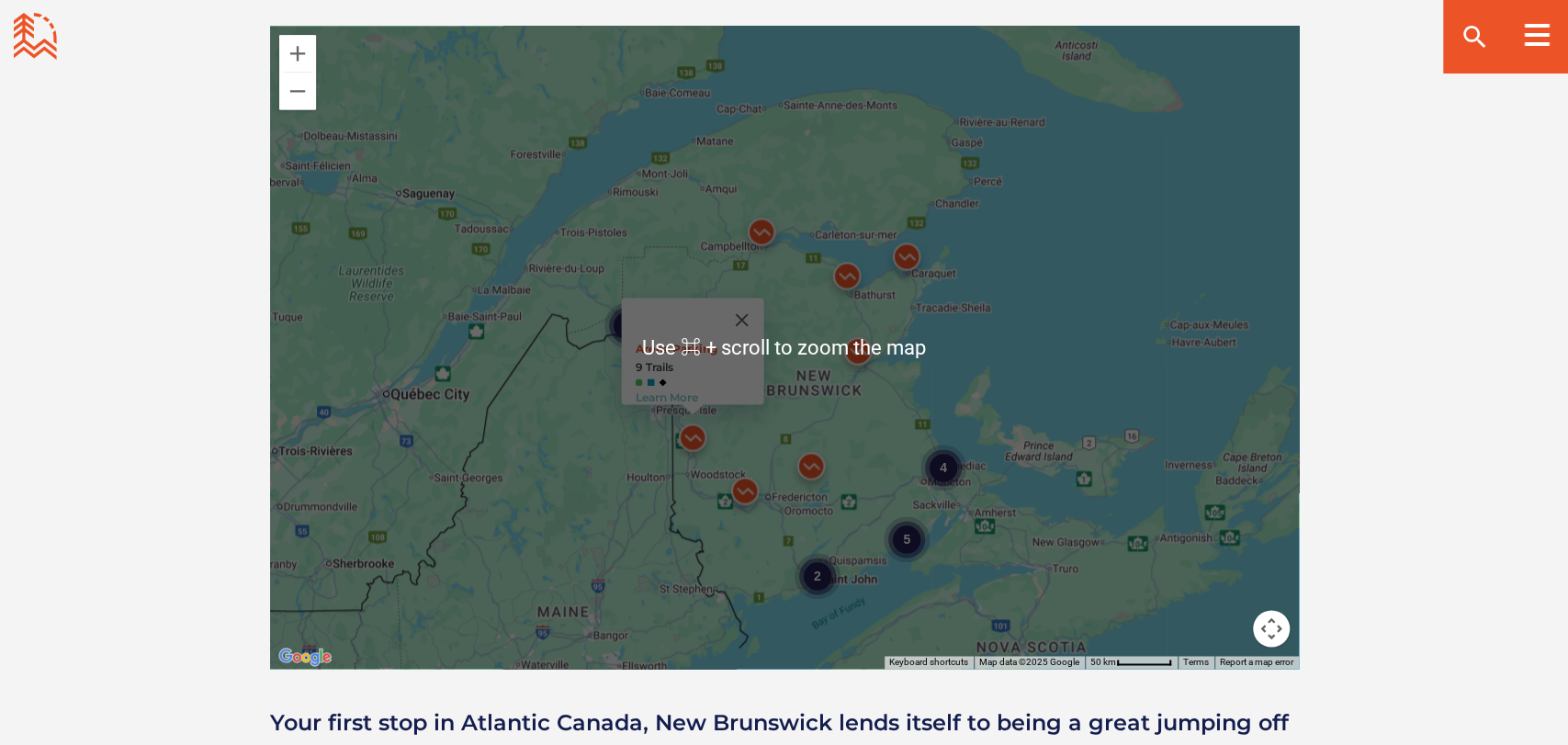 click at bounding box center [693, 442] 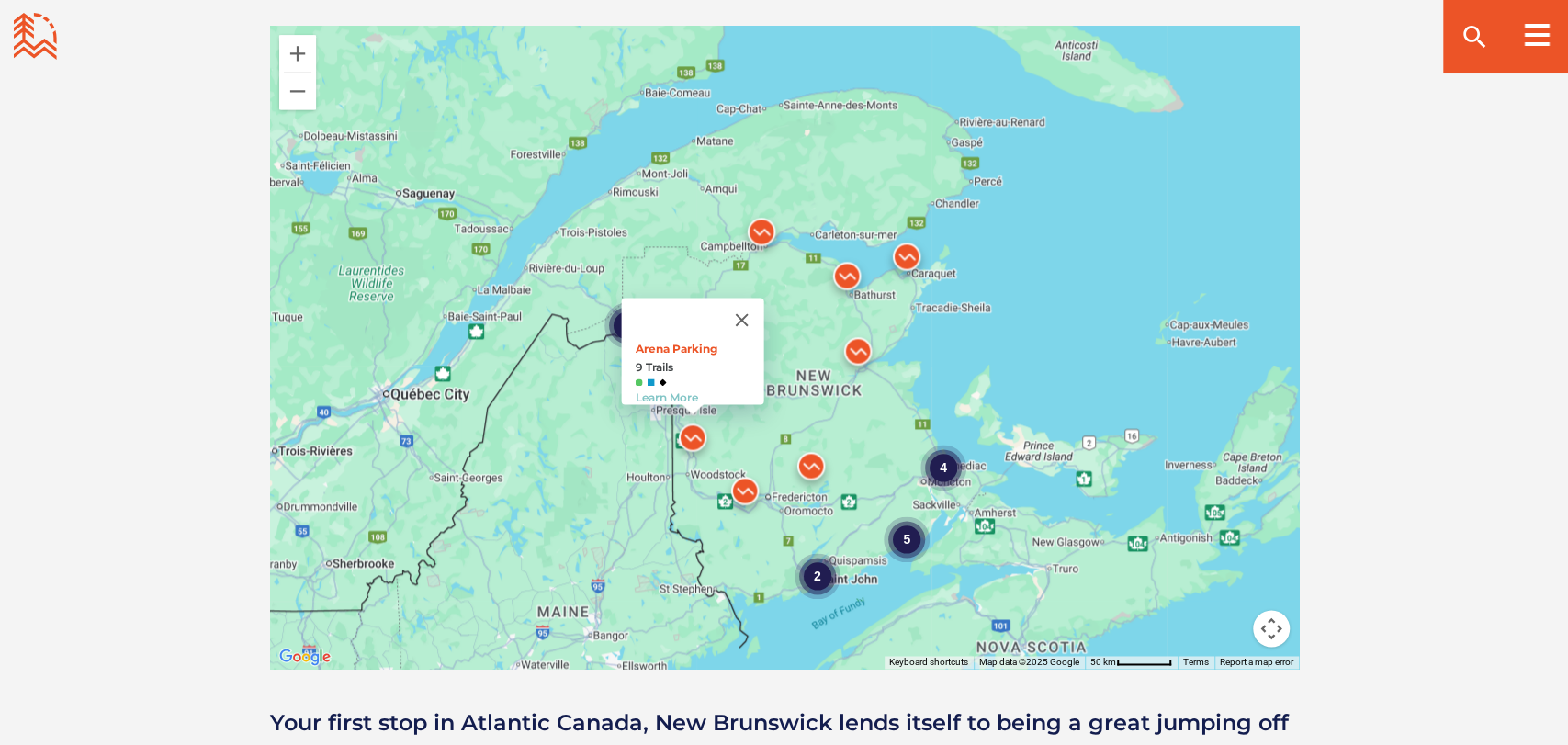 click at bounding box center [745, 495] 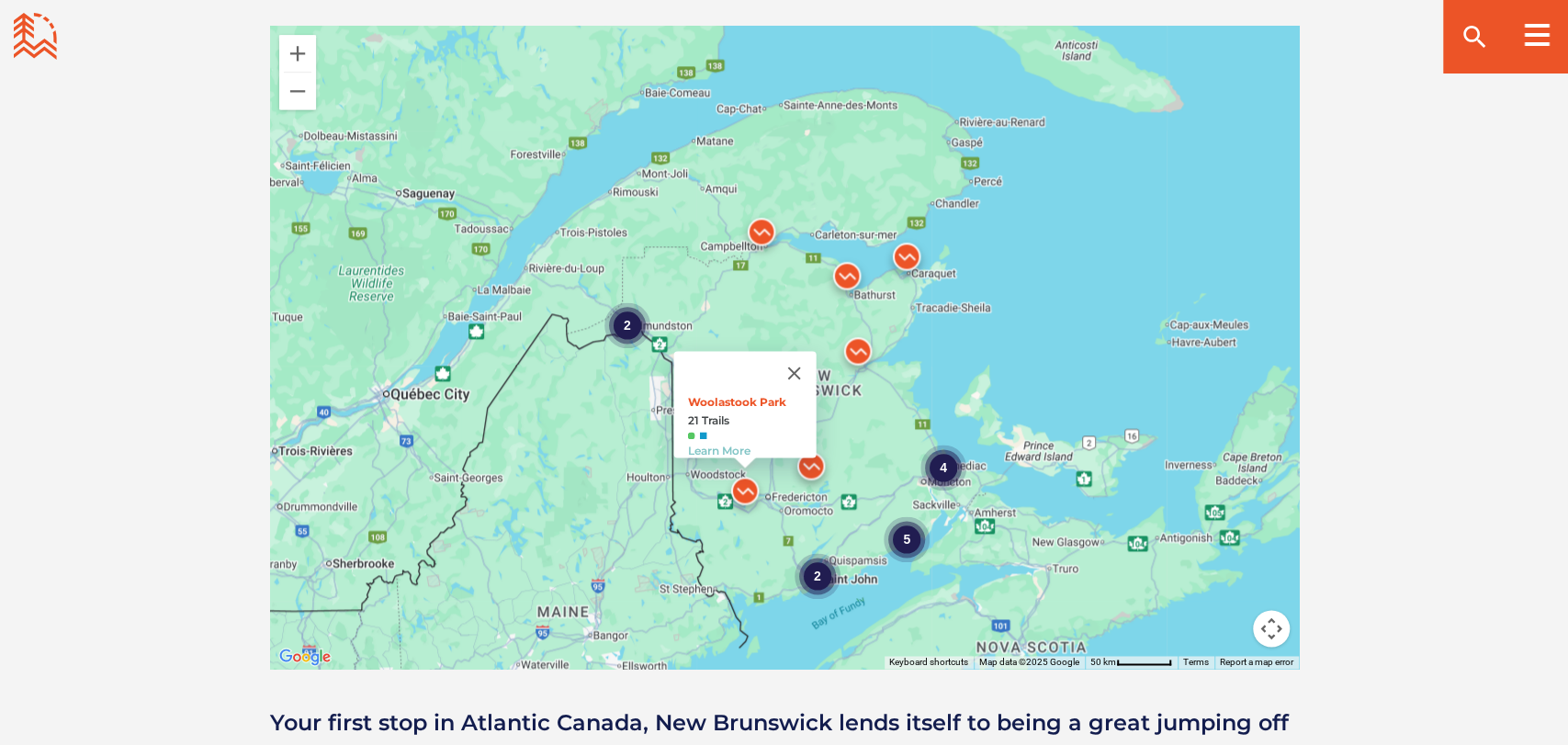 click at bounding box center [811, 470] 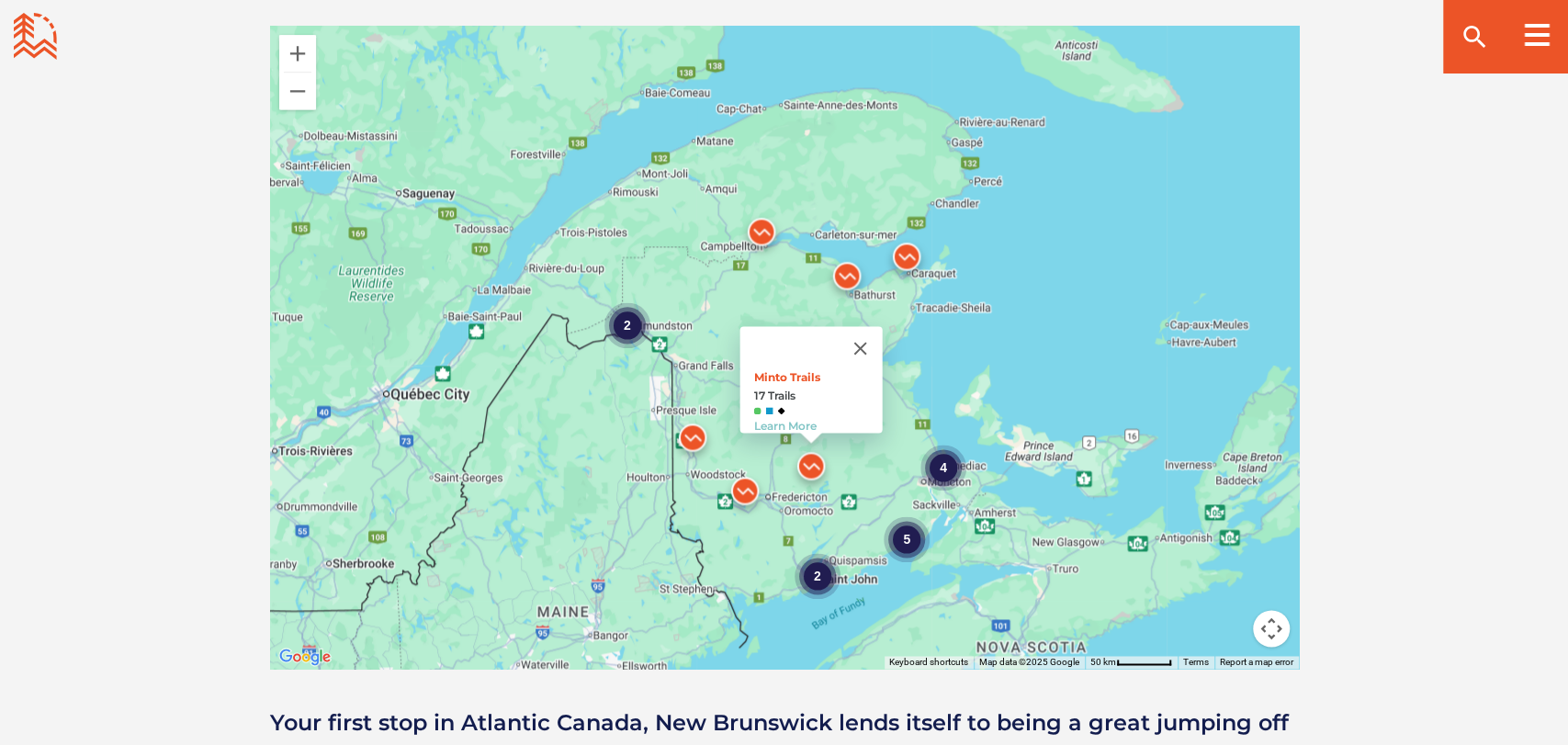 click on "2" at bounding box center (626, 325) 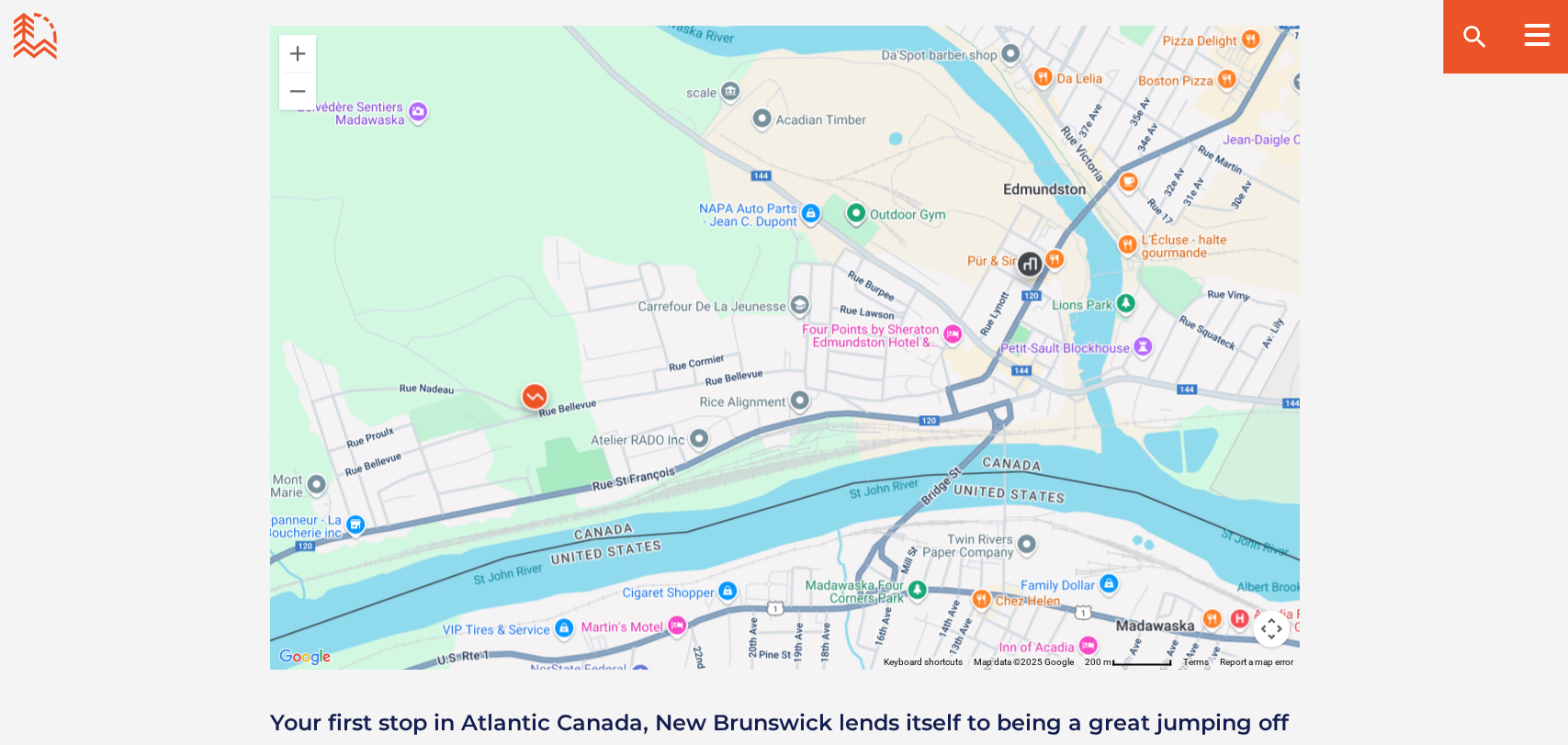 click at bounding box center (535, 401) 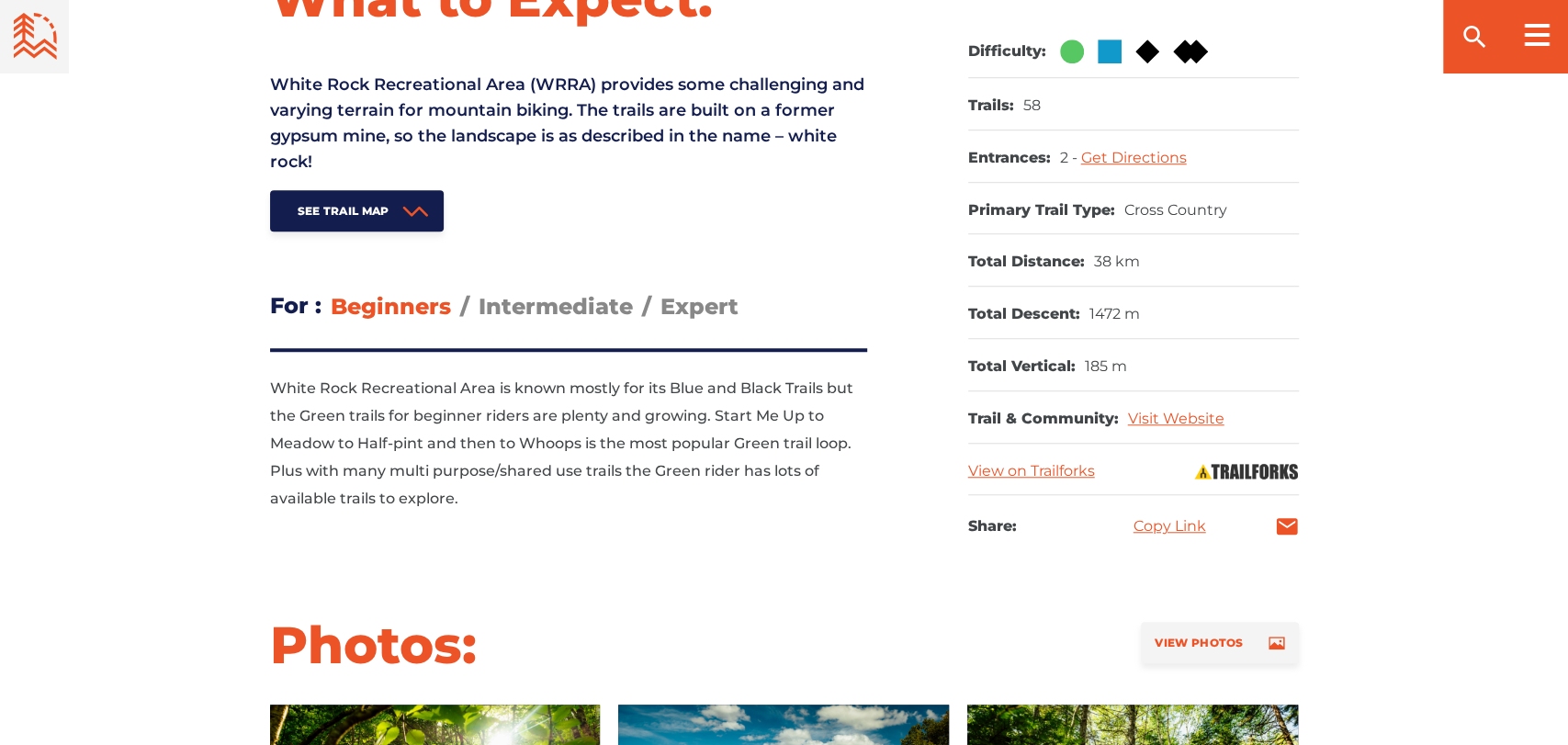 scroll, scrollTop: 825, scrollLeft: 0, axis: vertical 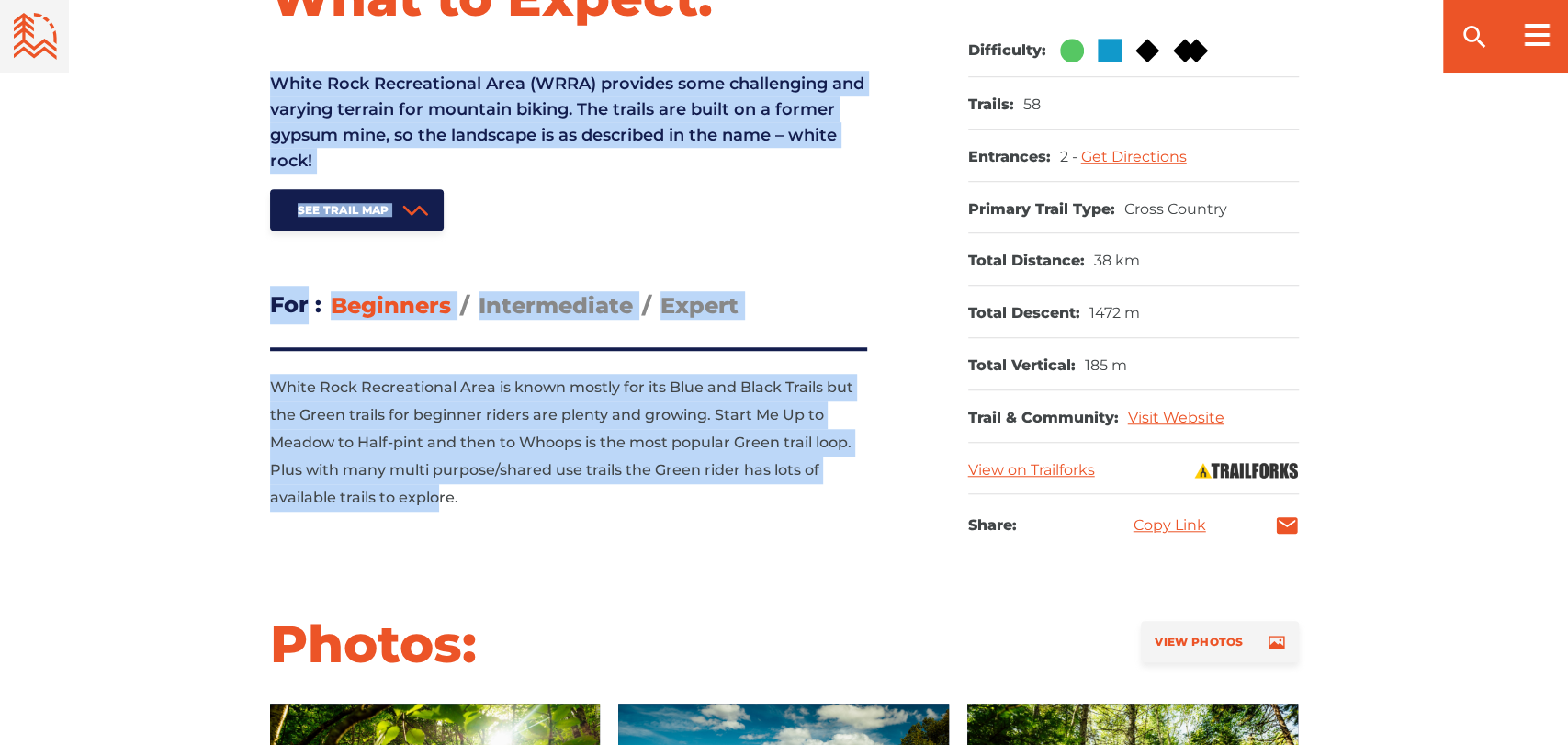 drag, startPoint x: 267, startPoint y: 74, endPoint x: 434, endPoint y: 502, distance: 459.4268 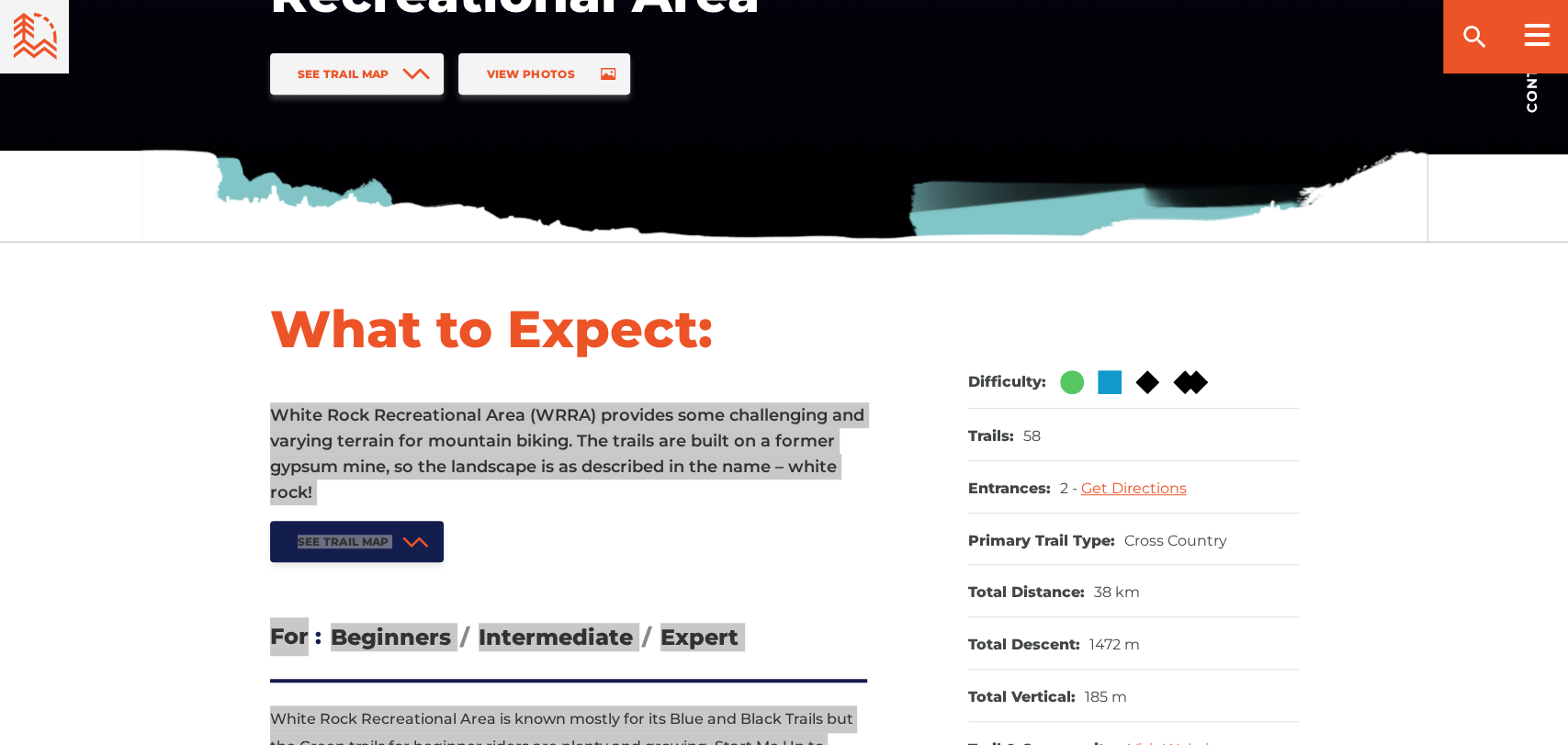 scroll, scrollTop: 541, scrollLeft: 0, axis: vertical 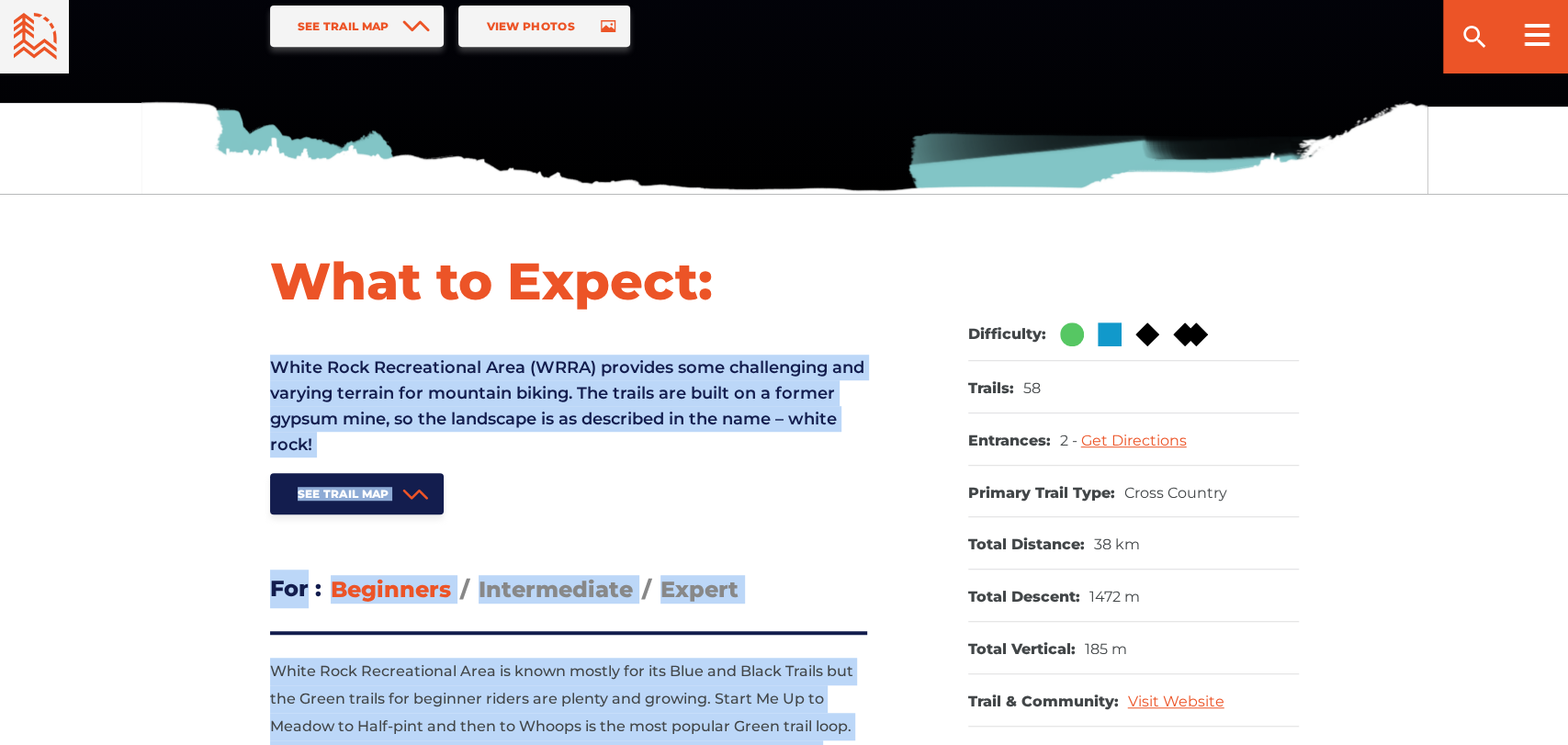 click on "What to Expect:
White Rock Recreational Area (WRRA) provides some challenging and varying terrain for mountain biking. The trails are built on a former gypsum mine, so the landscape is as described in the name – white rock!
See Trail Map
For
Beginners
Intermediate
Expert
Show
Beginners
Expert" at bounding box center (784, 536) 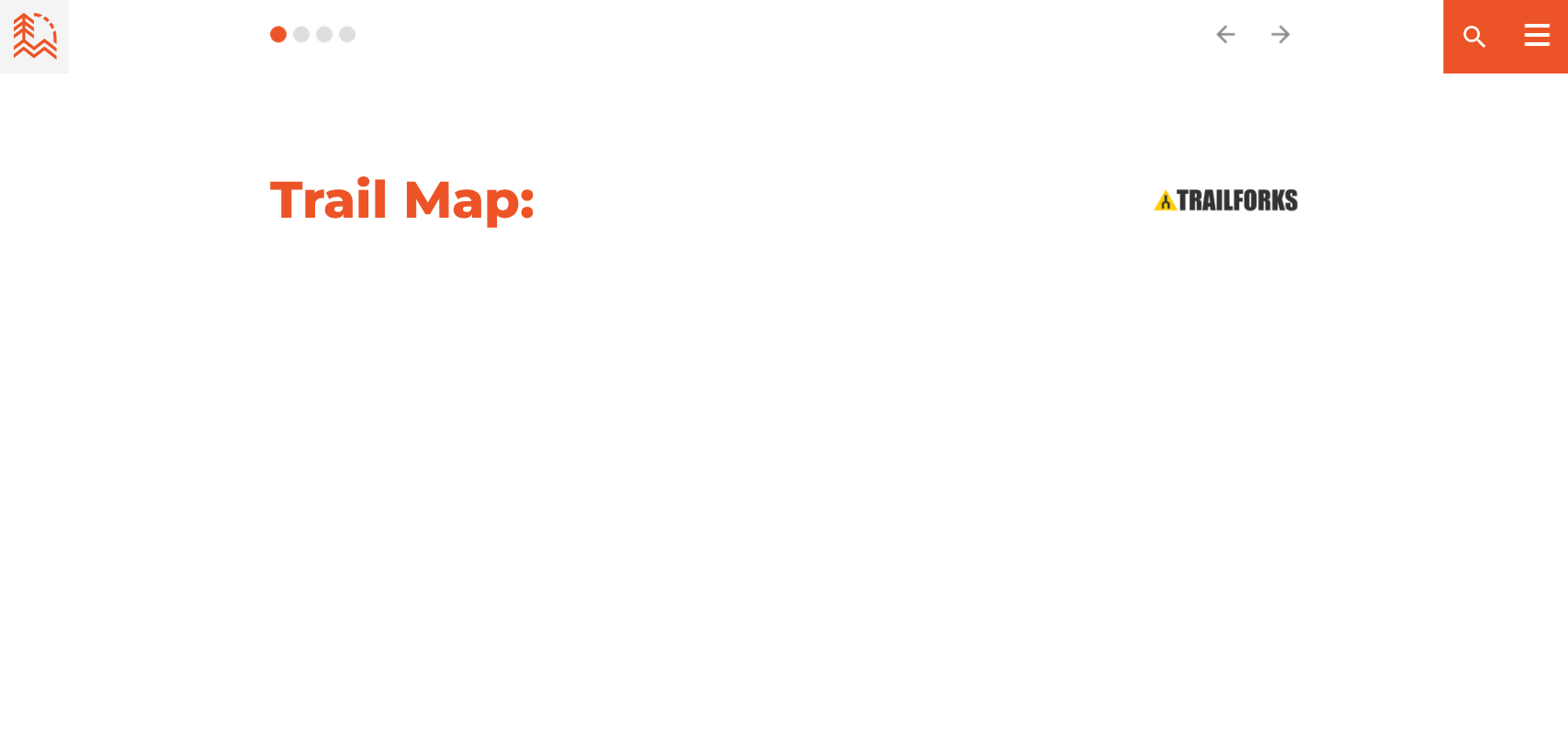 scroll, scrollTop: 1786, scrollLeft: 0, axis: vertical 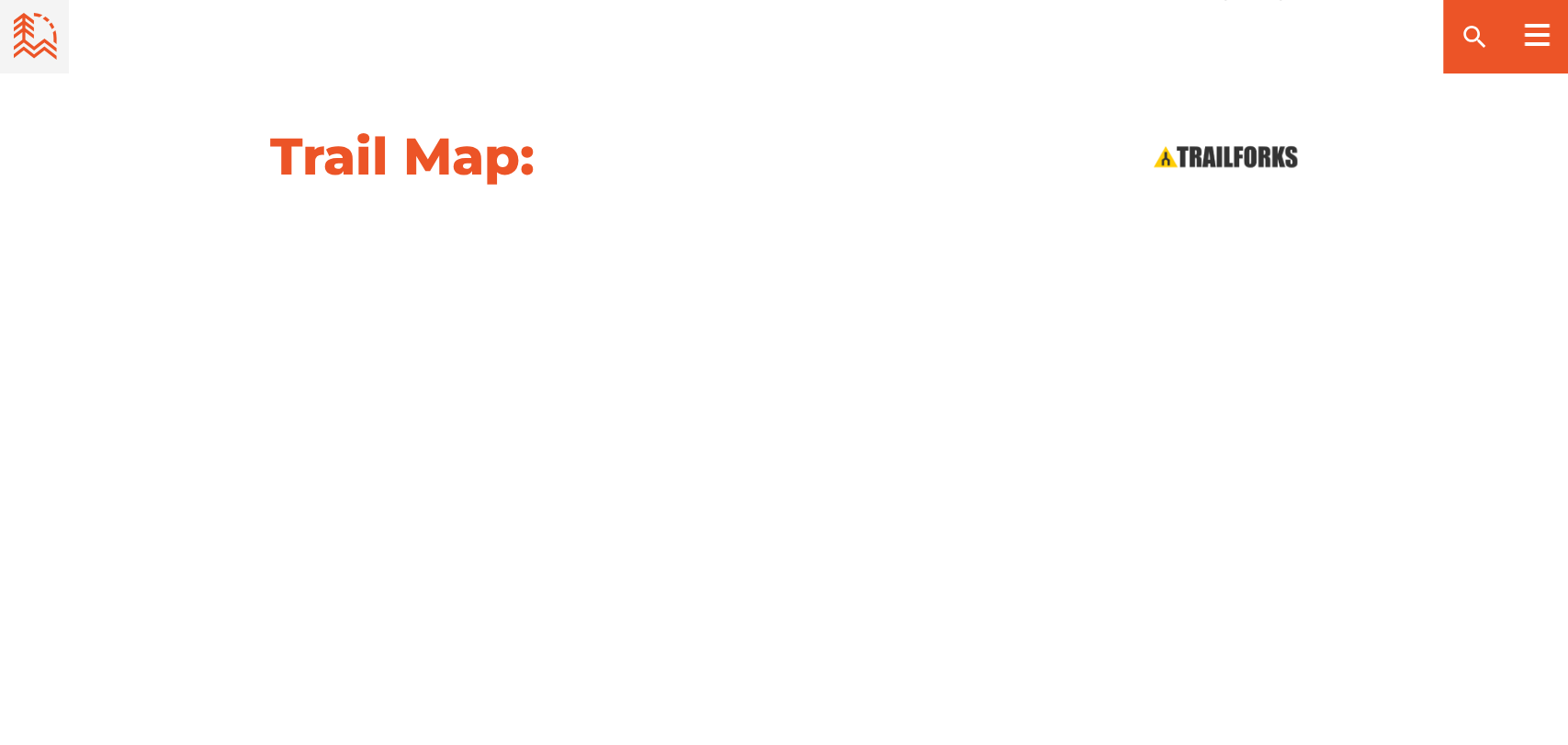 click at bounding box center (1225, 156) 